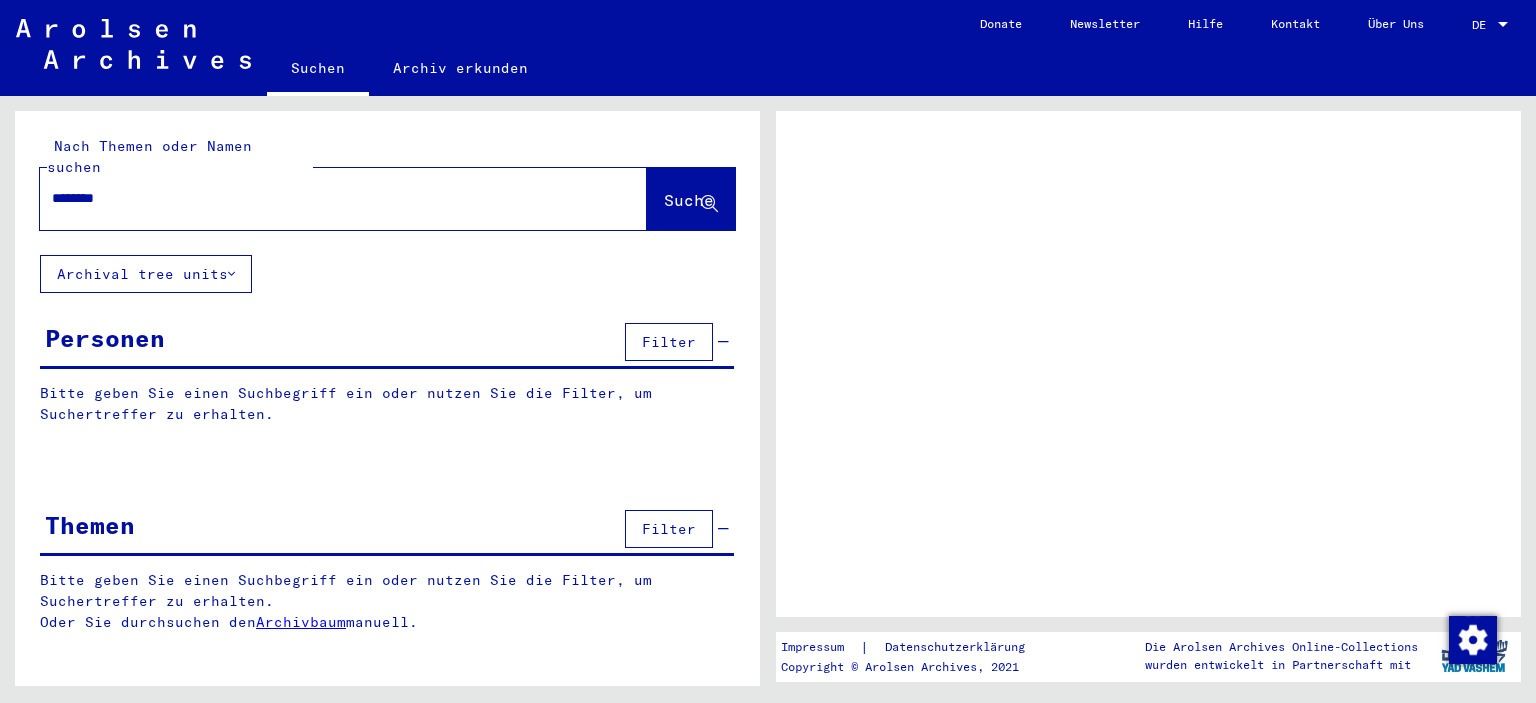 scroll, scrollTop: 0, scrollLeft: 0, axis: both 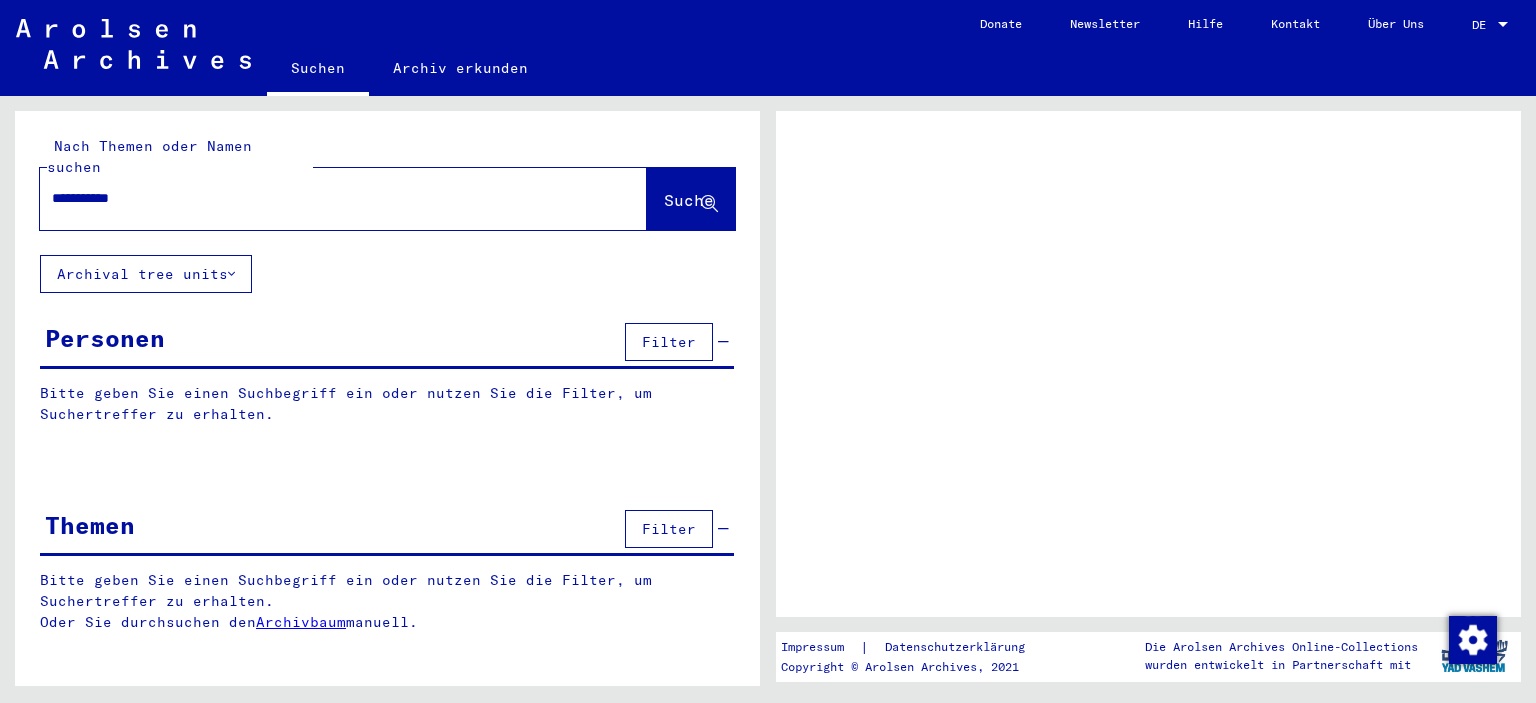 type on "**********" 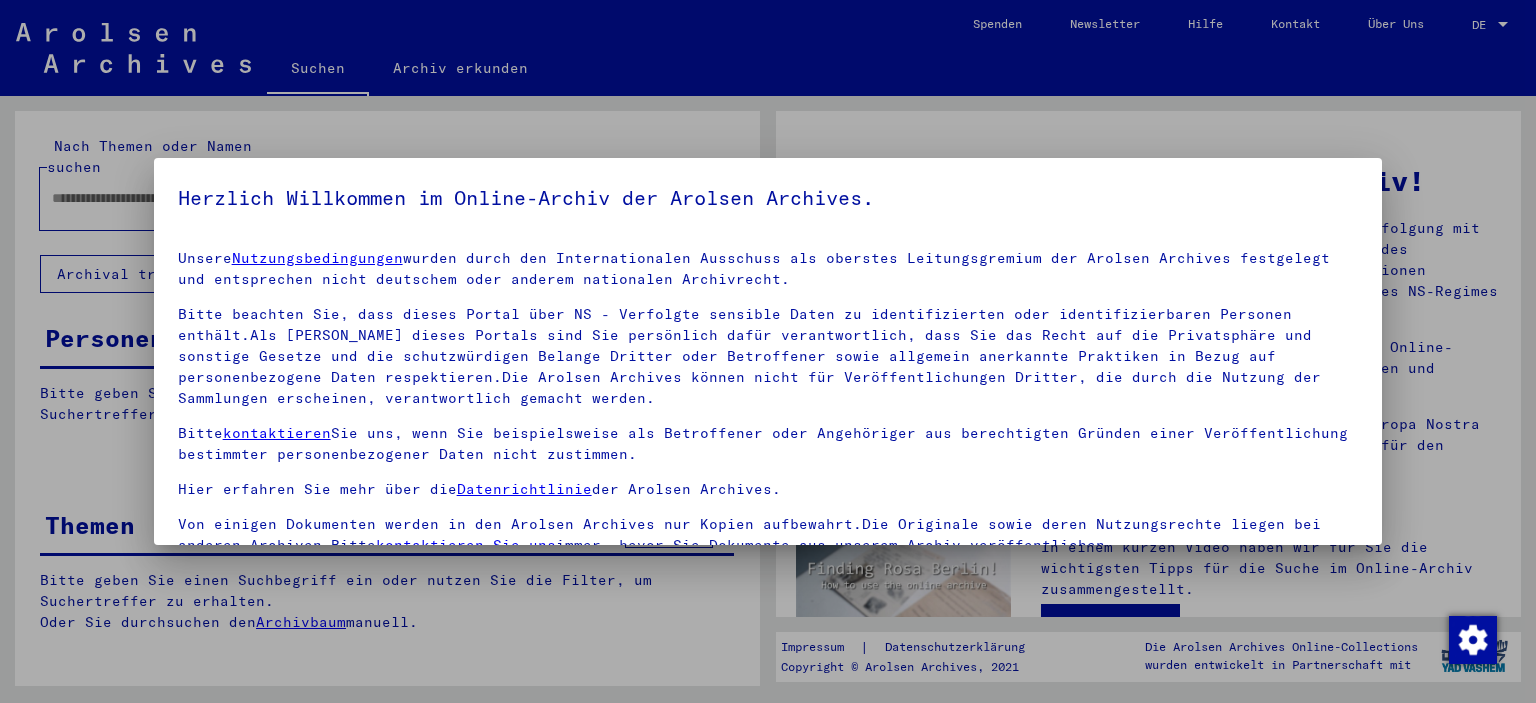scroll, scrollTop: 22, scrollLeft: 0, axis: vertical 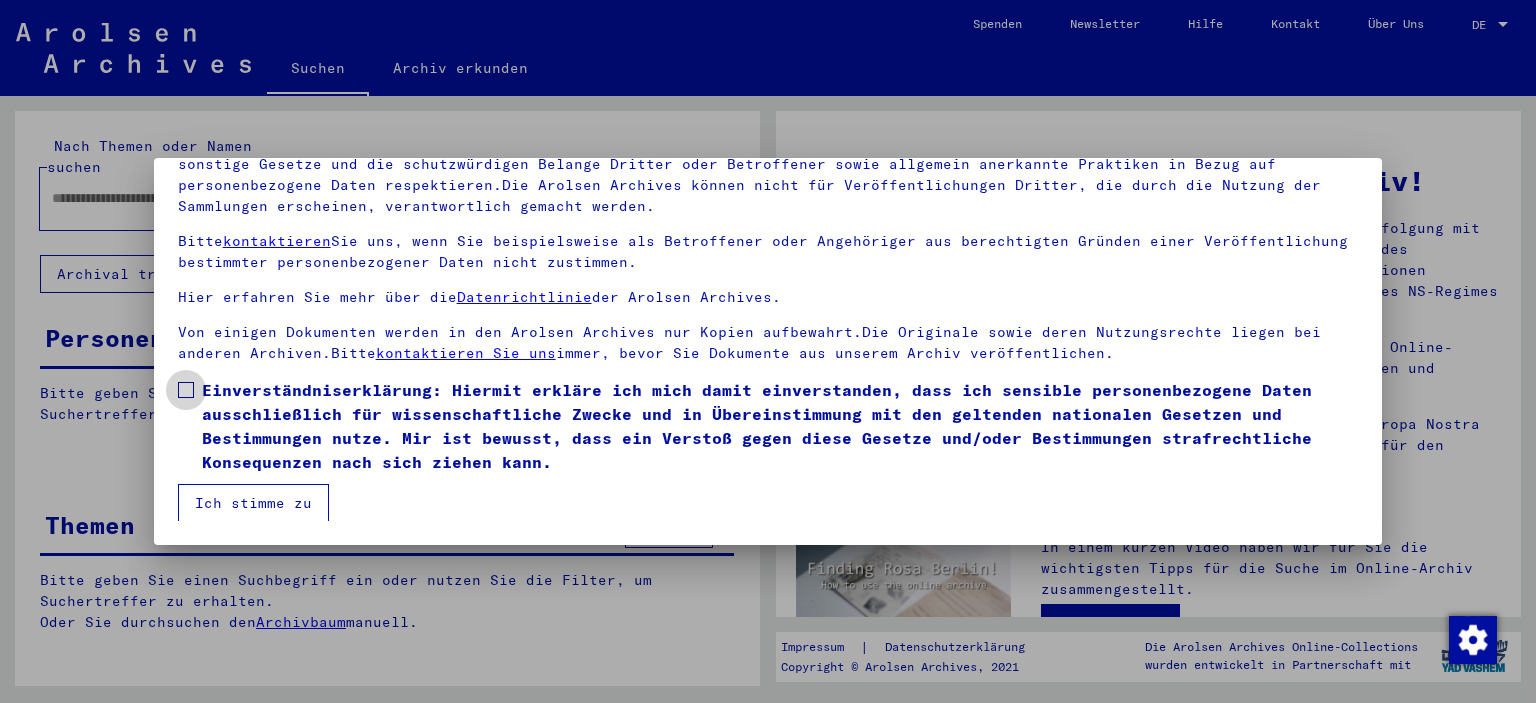 click at bounding box center (186, 390) 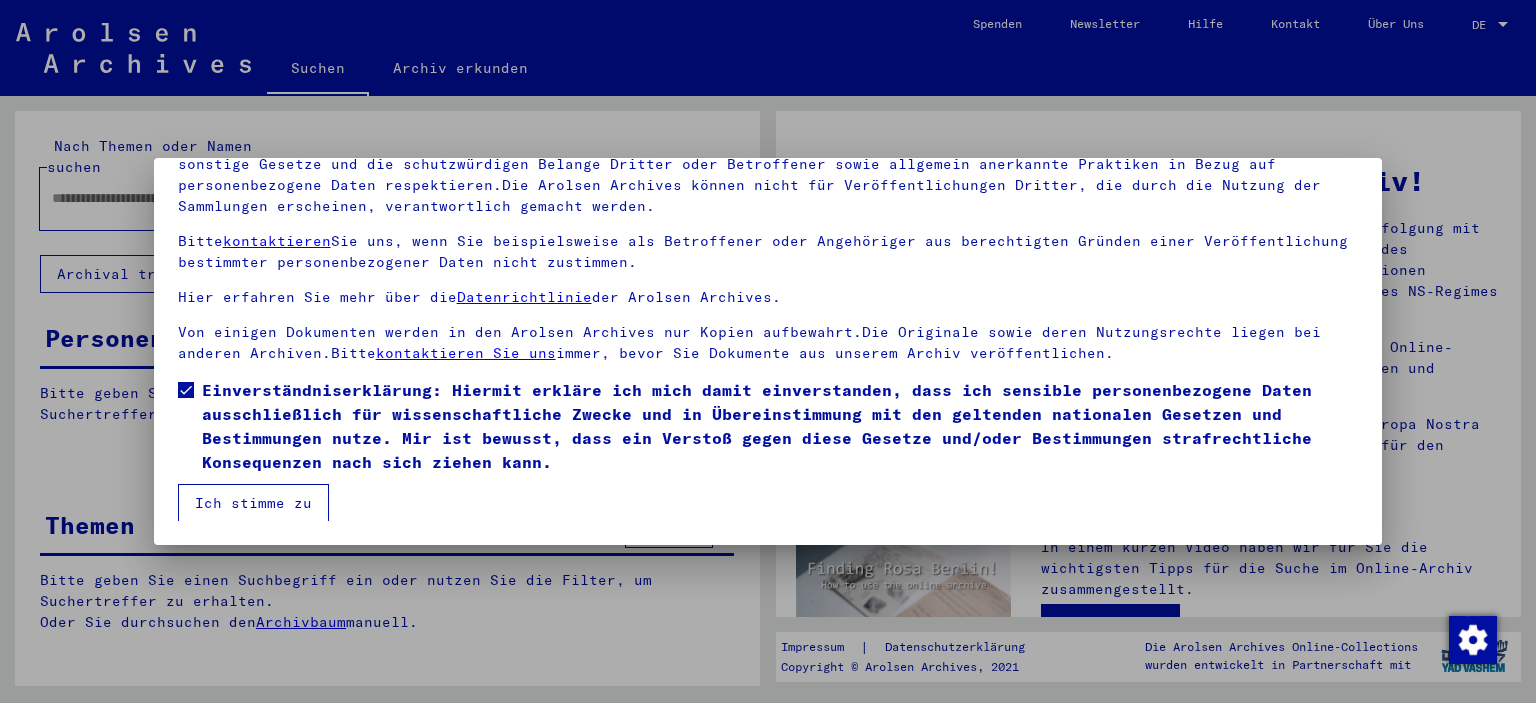 click on "Ich stimme zu" at bounding box center [253, 503] 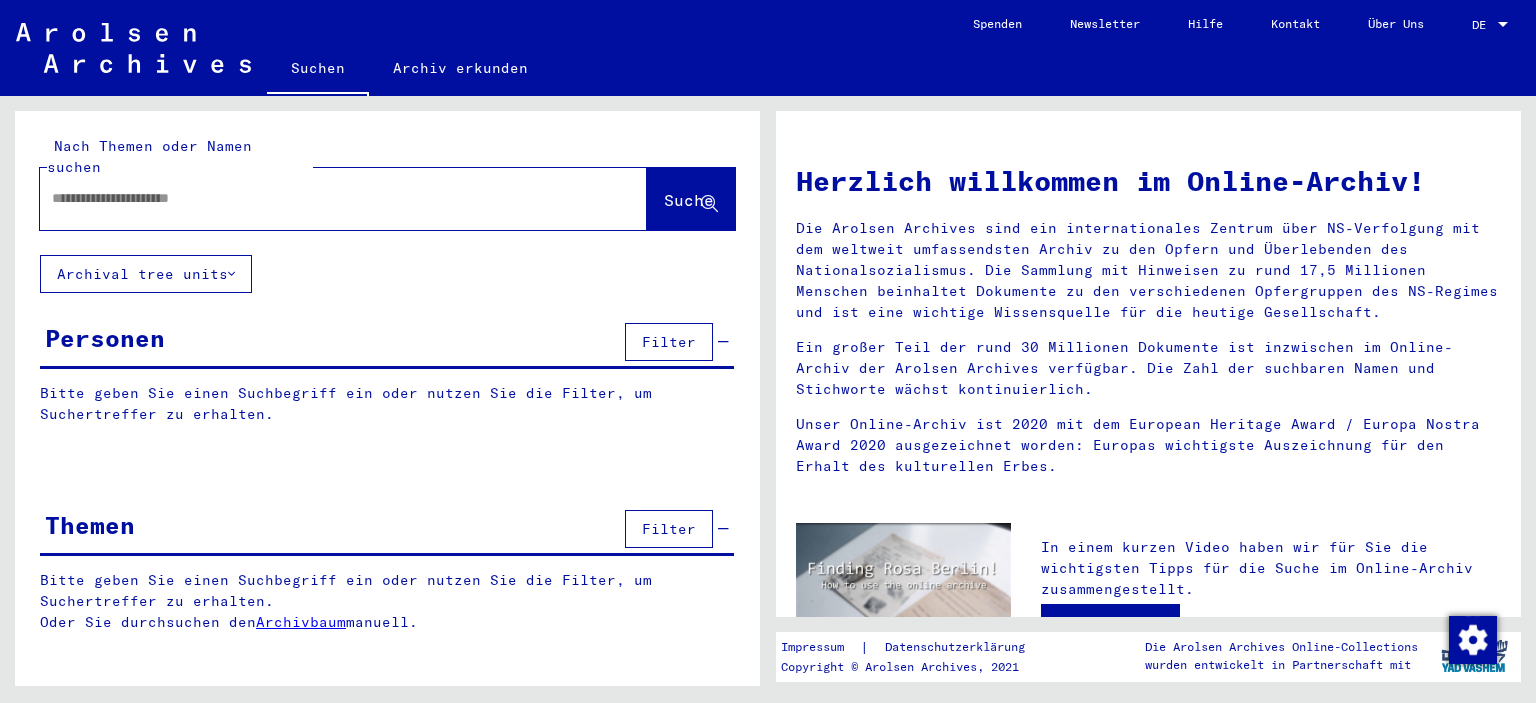 click 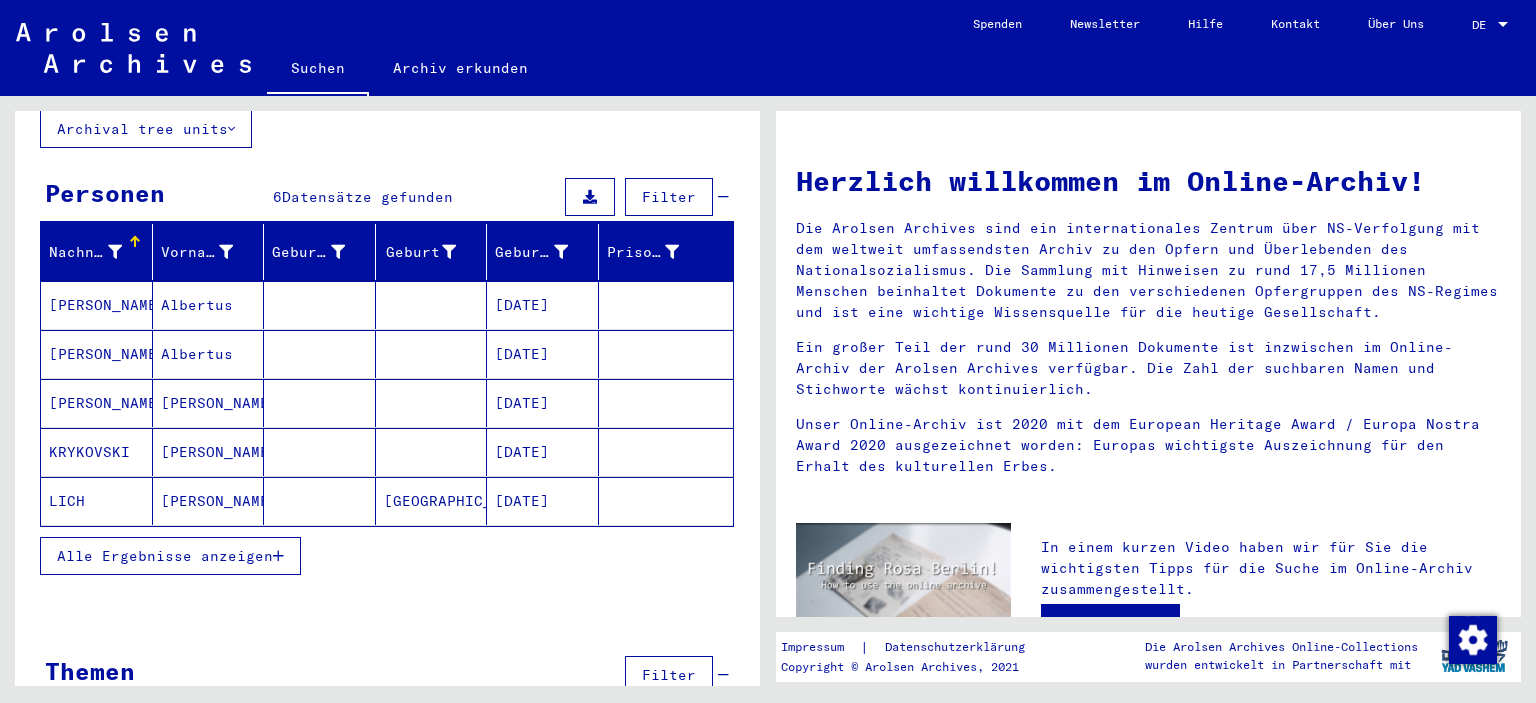 scroll, scrollTop: 172, scrollLeft: 0, axis: vertical 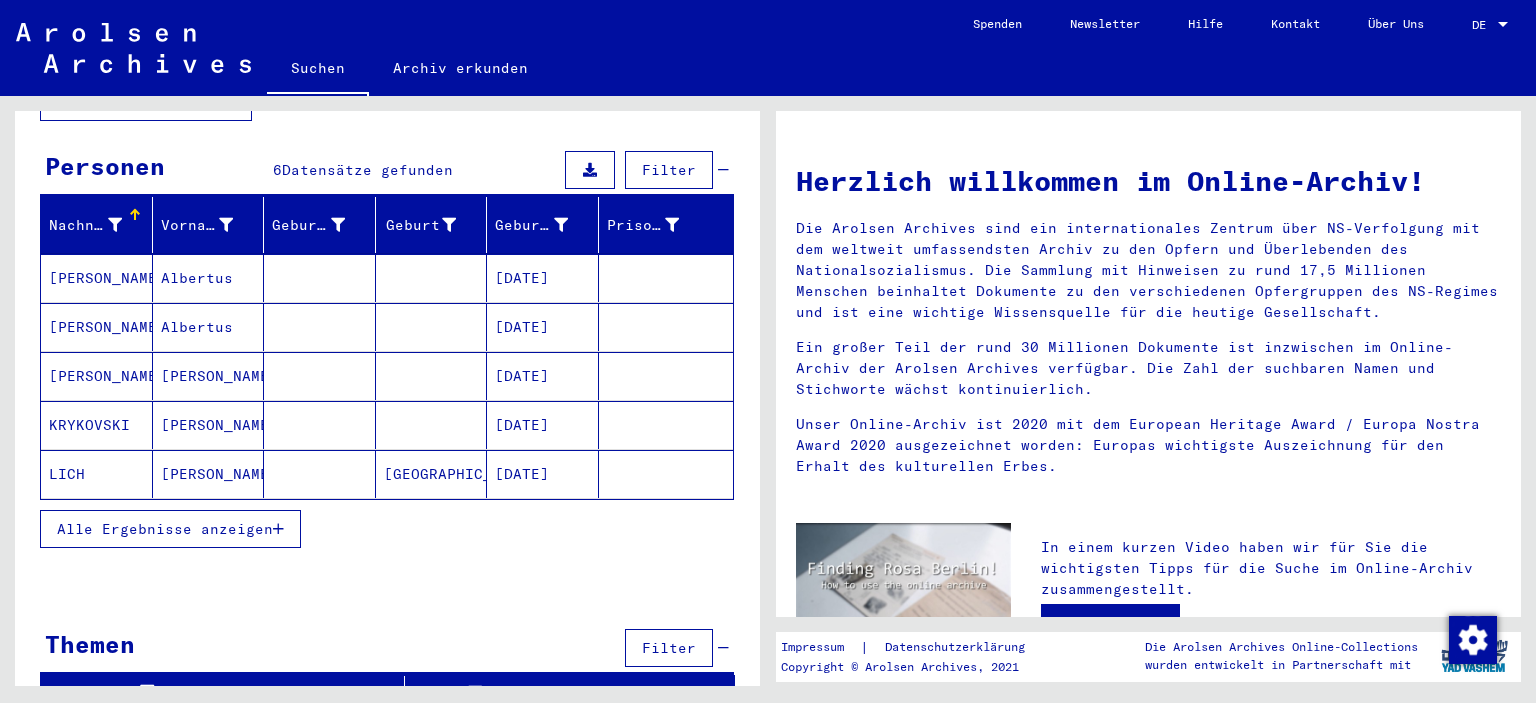 click on "[GEOGRAPHIC_DATA]" 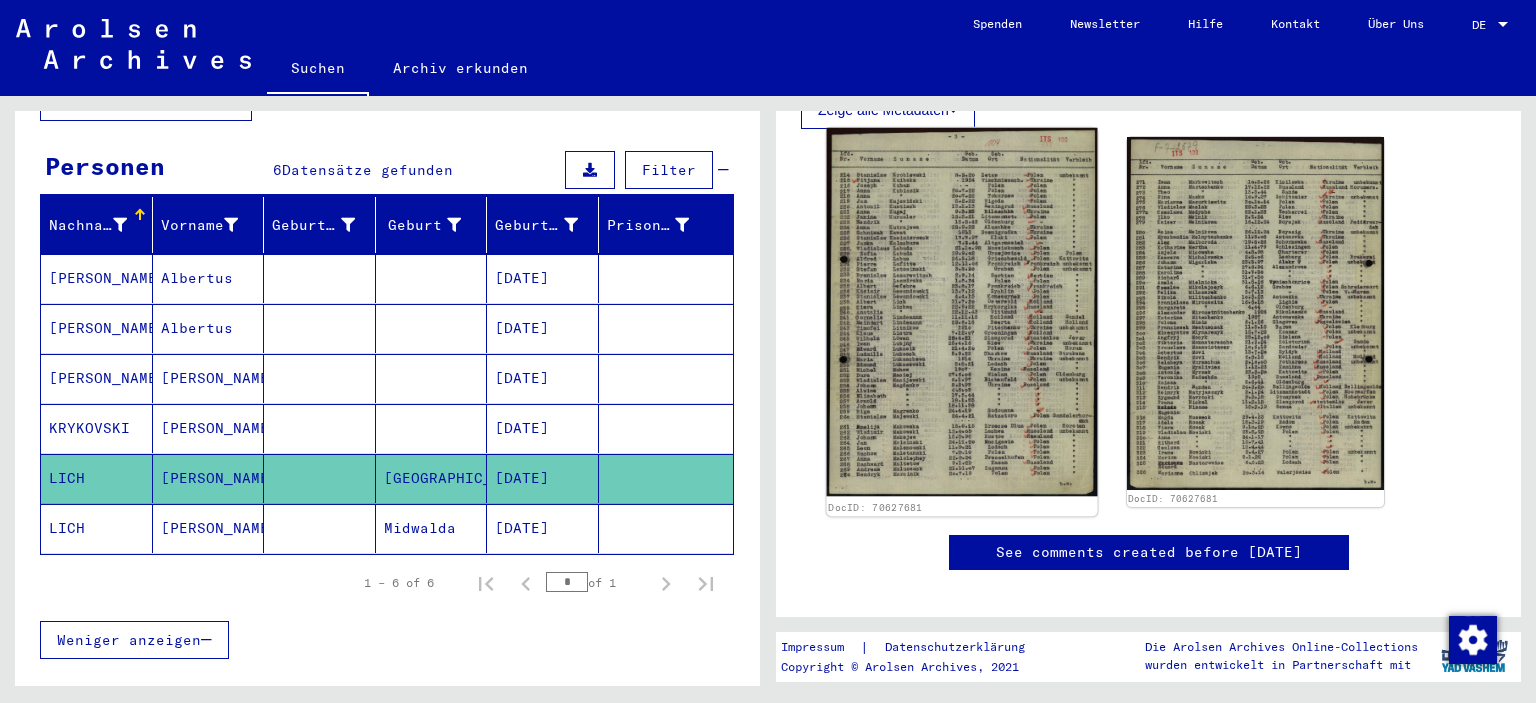 scroll, scrollTop: 442, scrollLeft: 0, axis: vertical 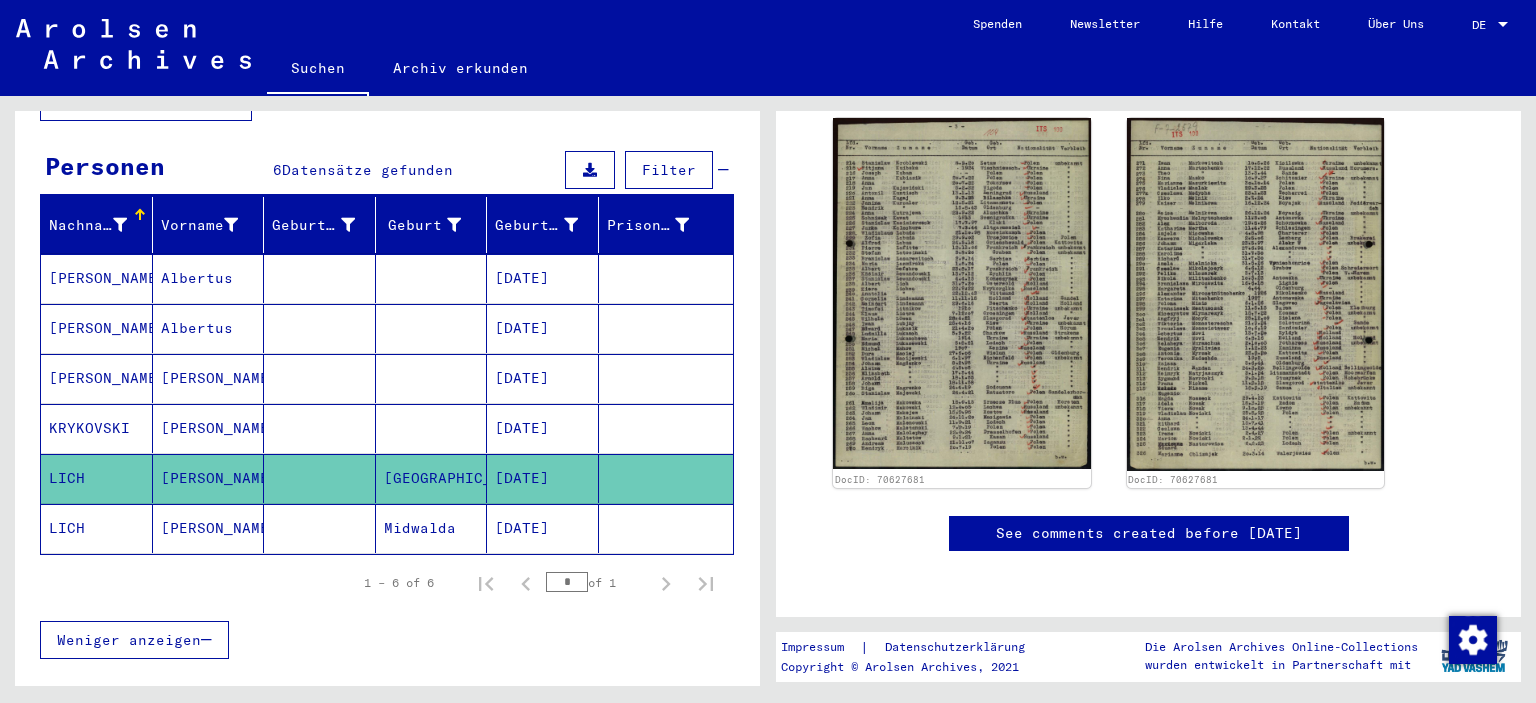 click on "LICH" 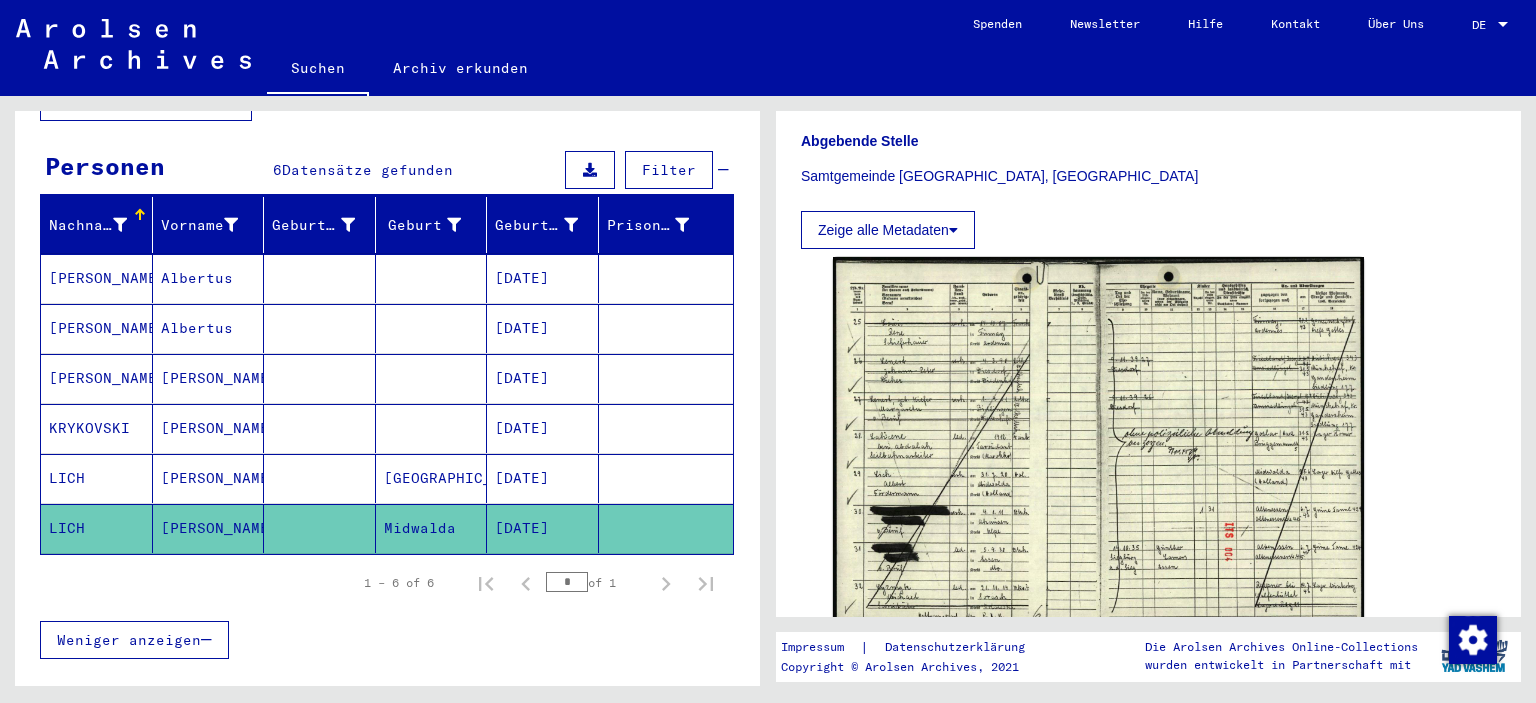 scroll, scrollTop: 662, scrollLeft: 0, axis: vertical 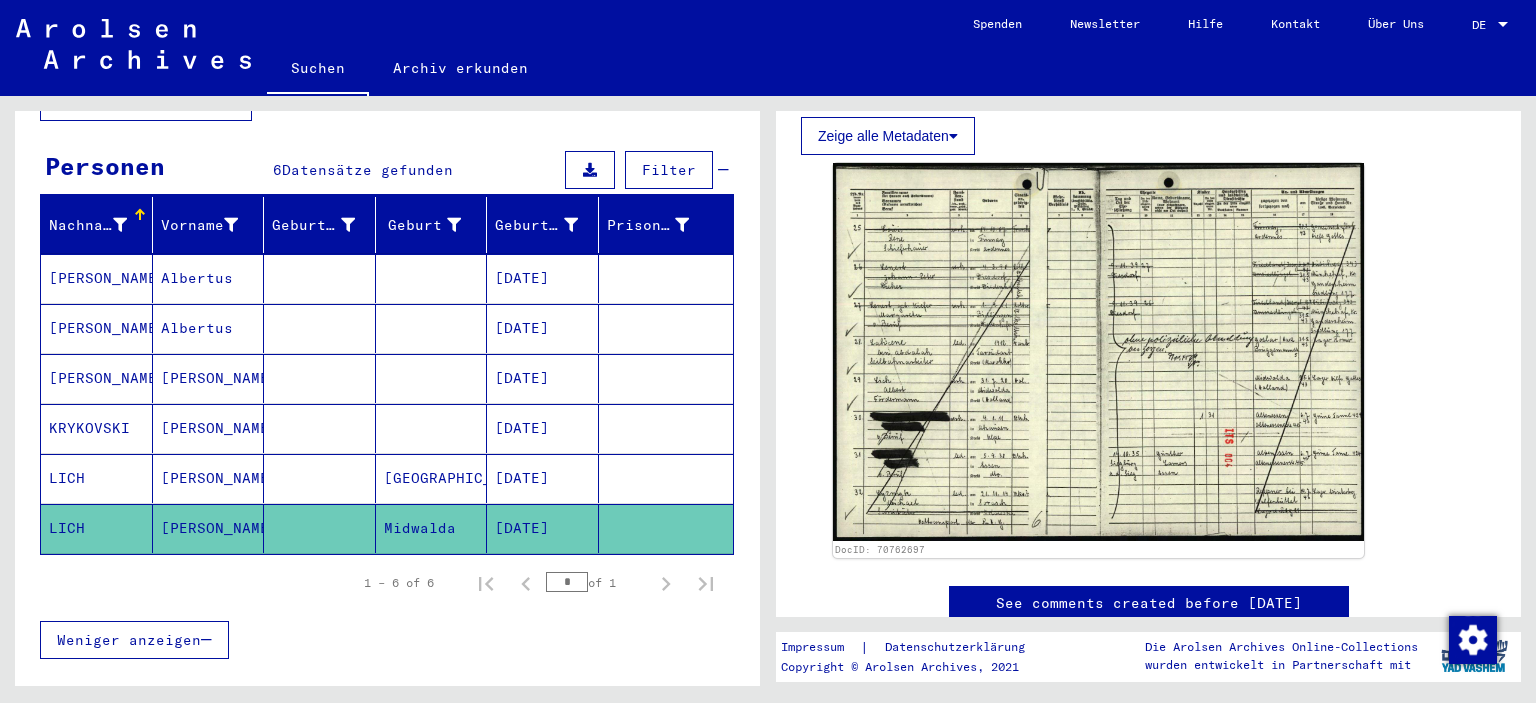 click on "LICH" at bounding box center (97, 528) 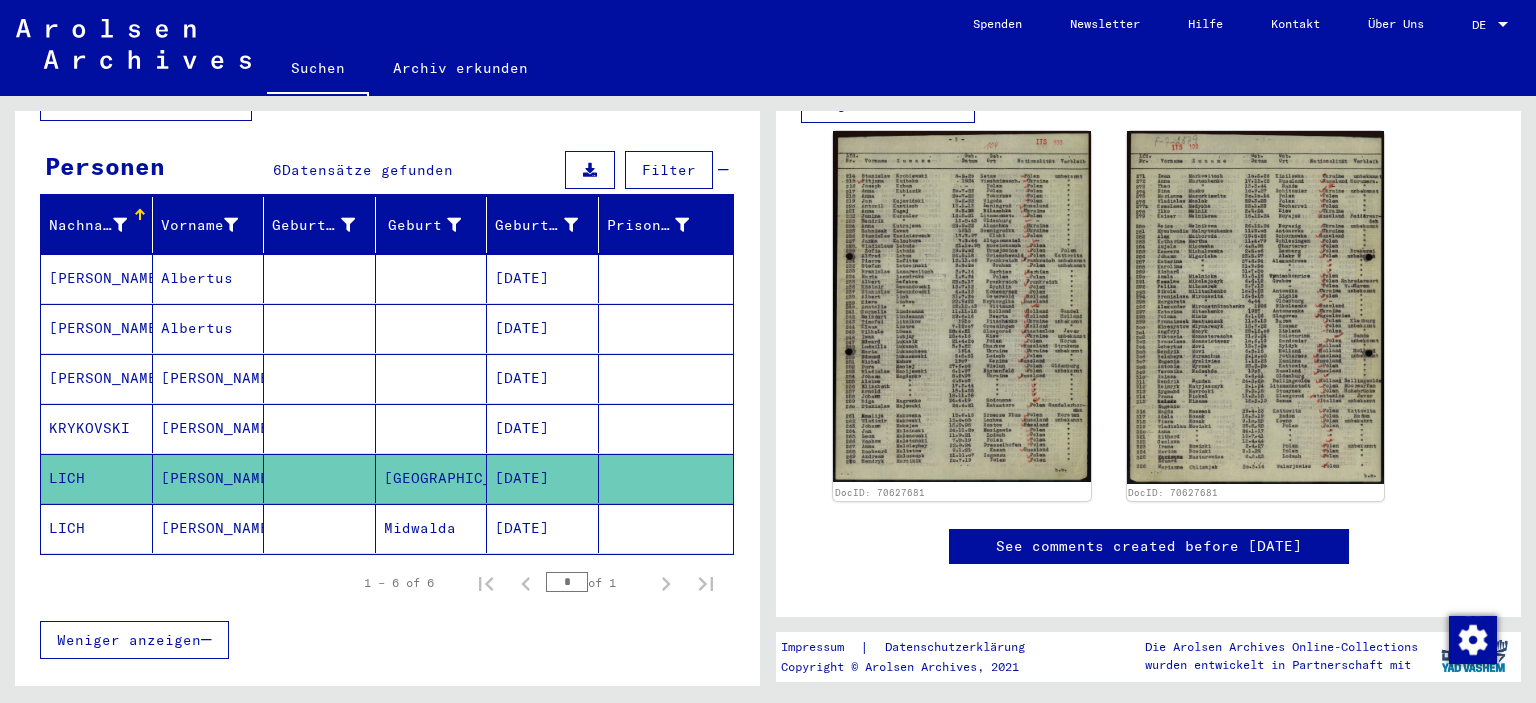 scroll, scrollTop: 442, scrollLeft: 0, axis: vertical 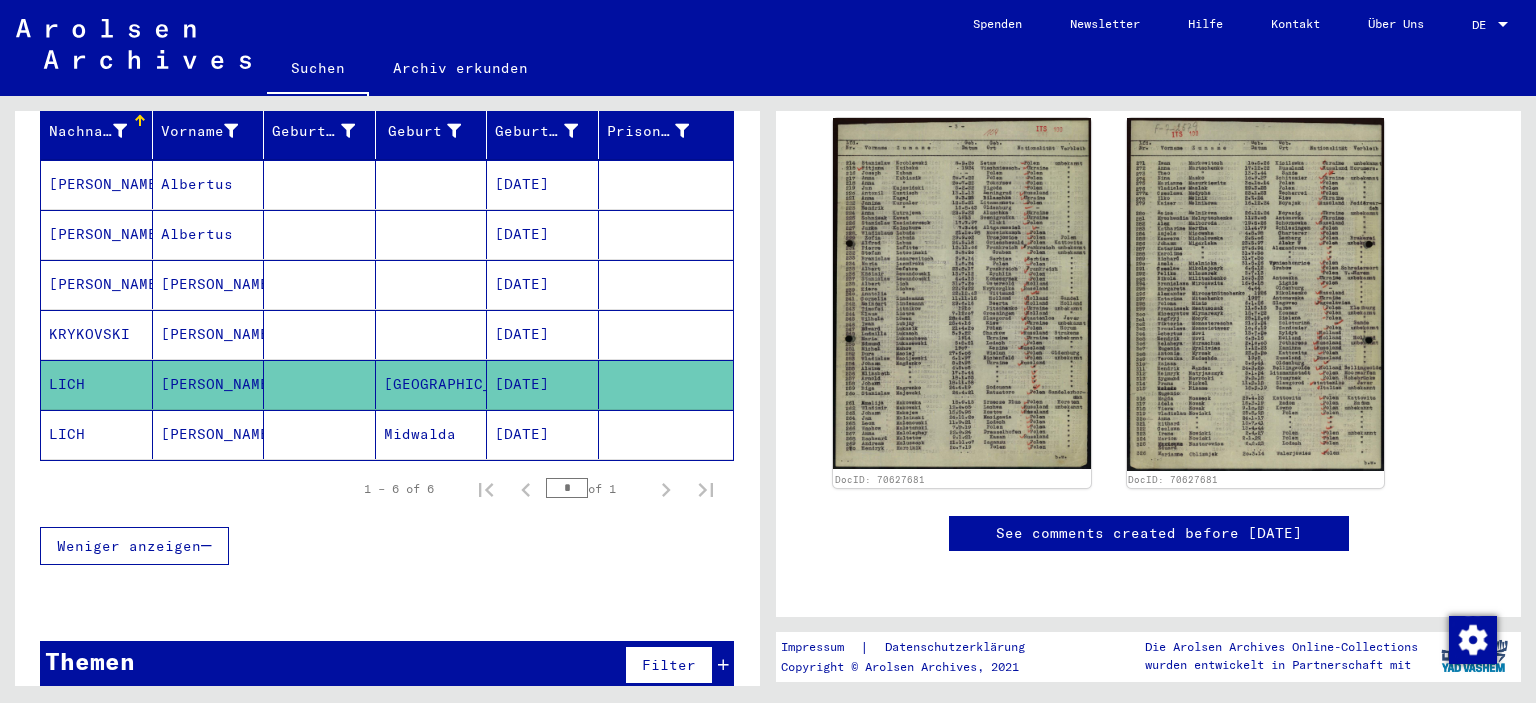 click on "**********" 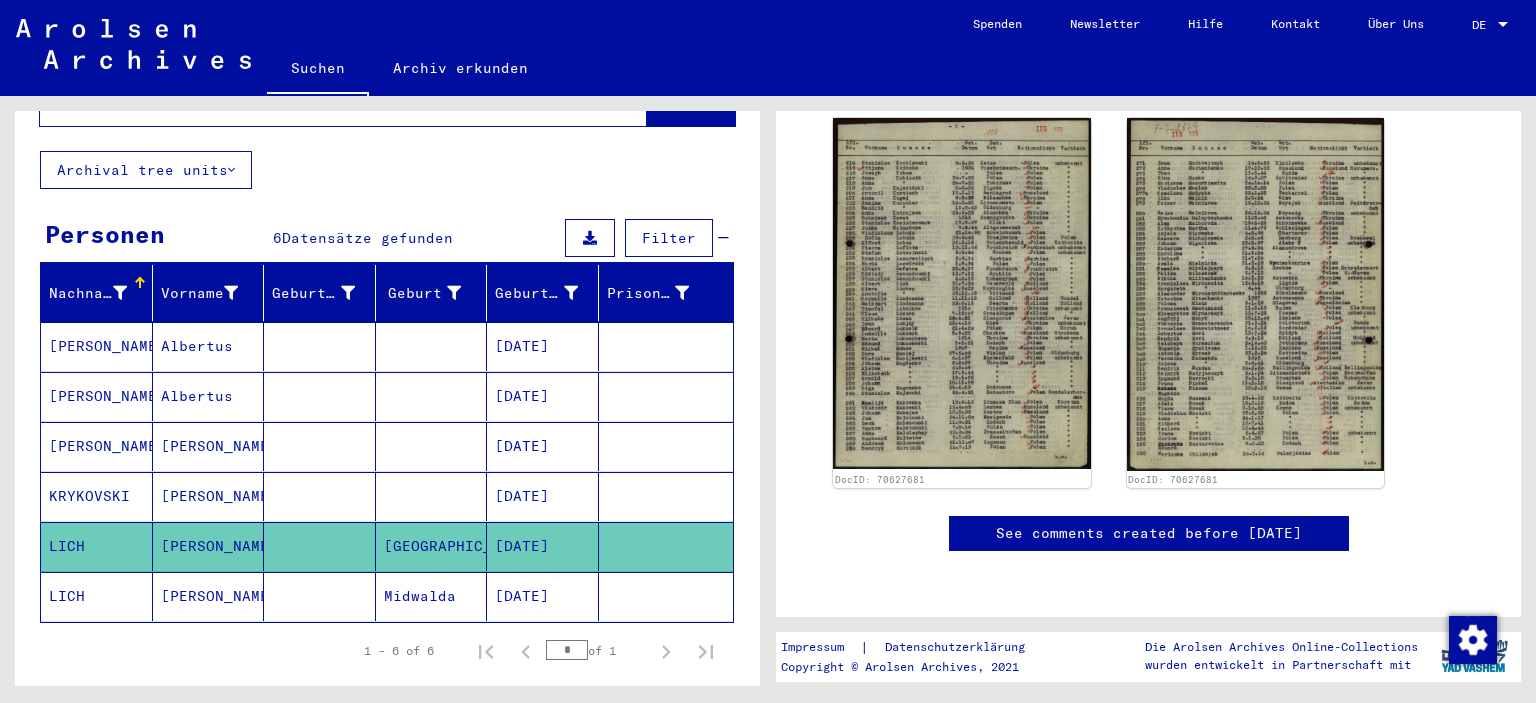 scroll, scrollTop: 45, scrollLeft: 0, axis: vertical 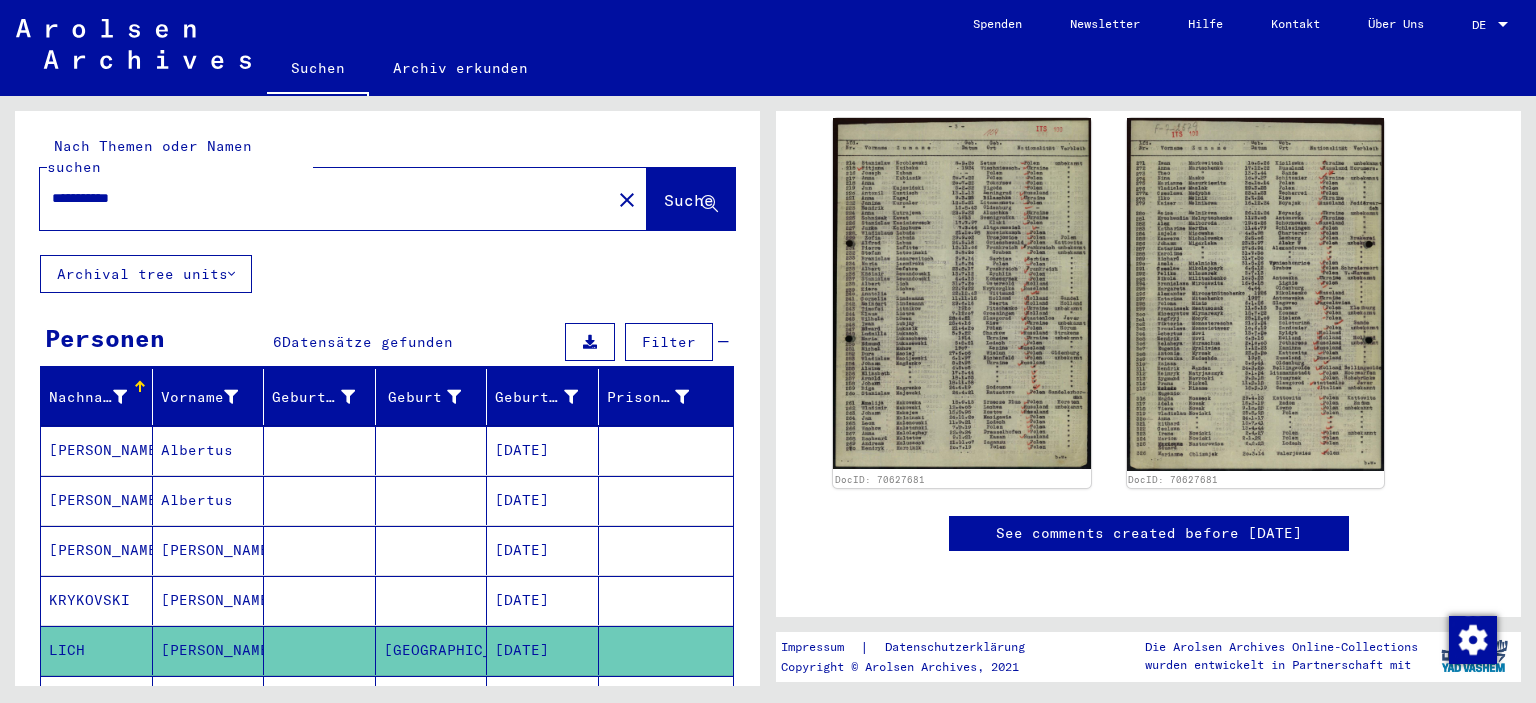 drag, startPoint x: 213, startPoint y: 180, endPoint x: 0, endPoint y: 160, distance: 213.9369 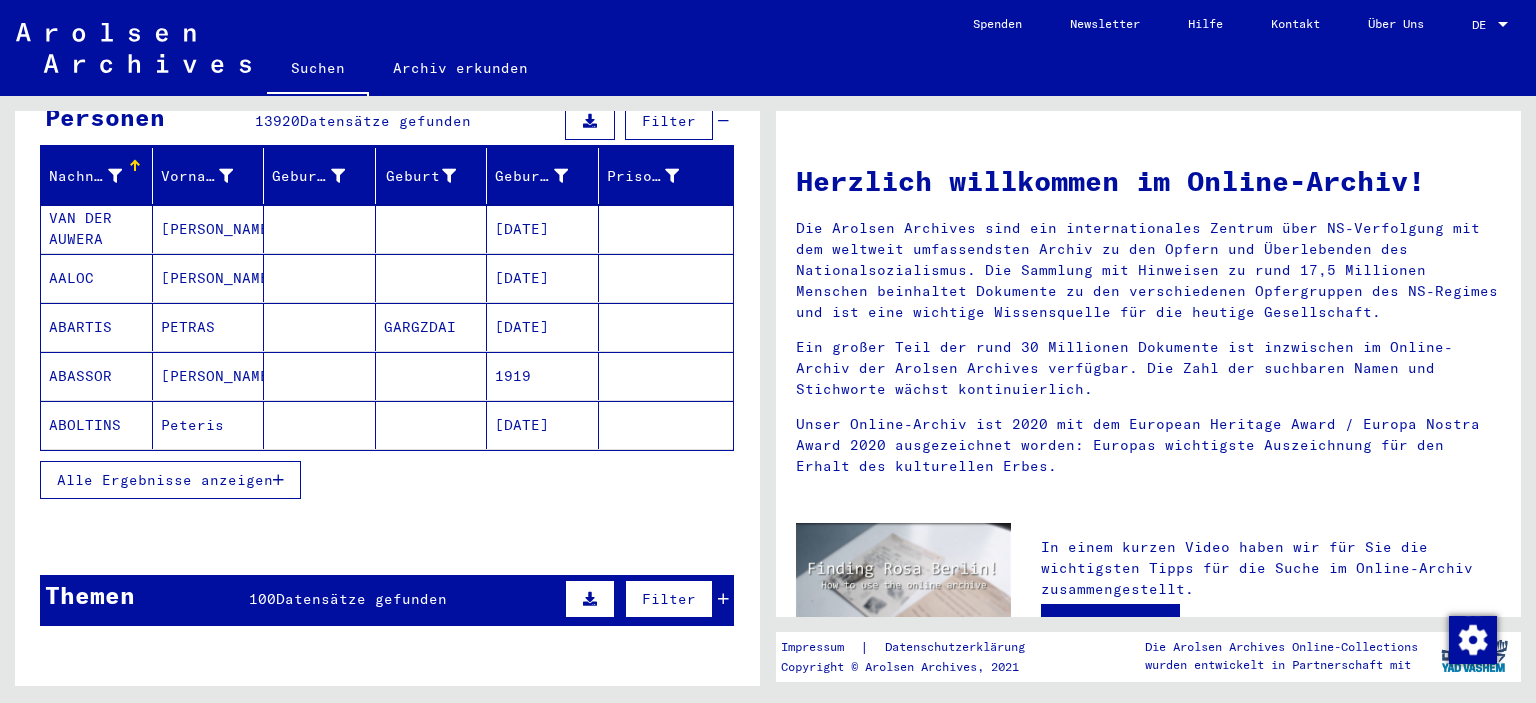 scroll, scrollTop: 0, scrollLeft: 0, axis: both 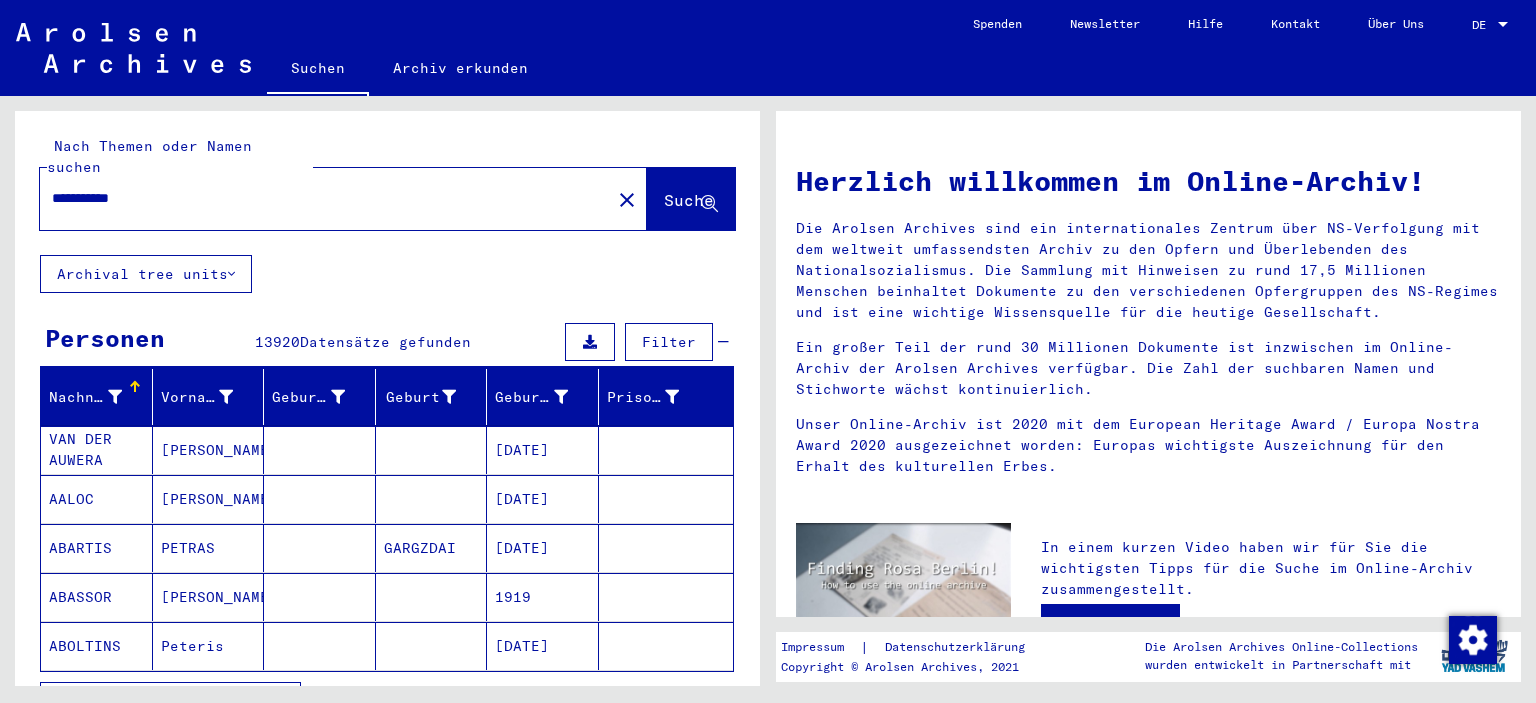 click on "**********" at bounding box center (319, 198) 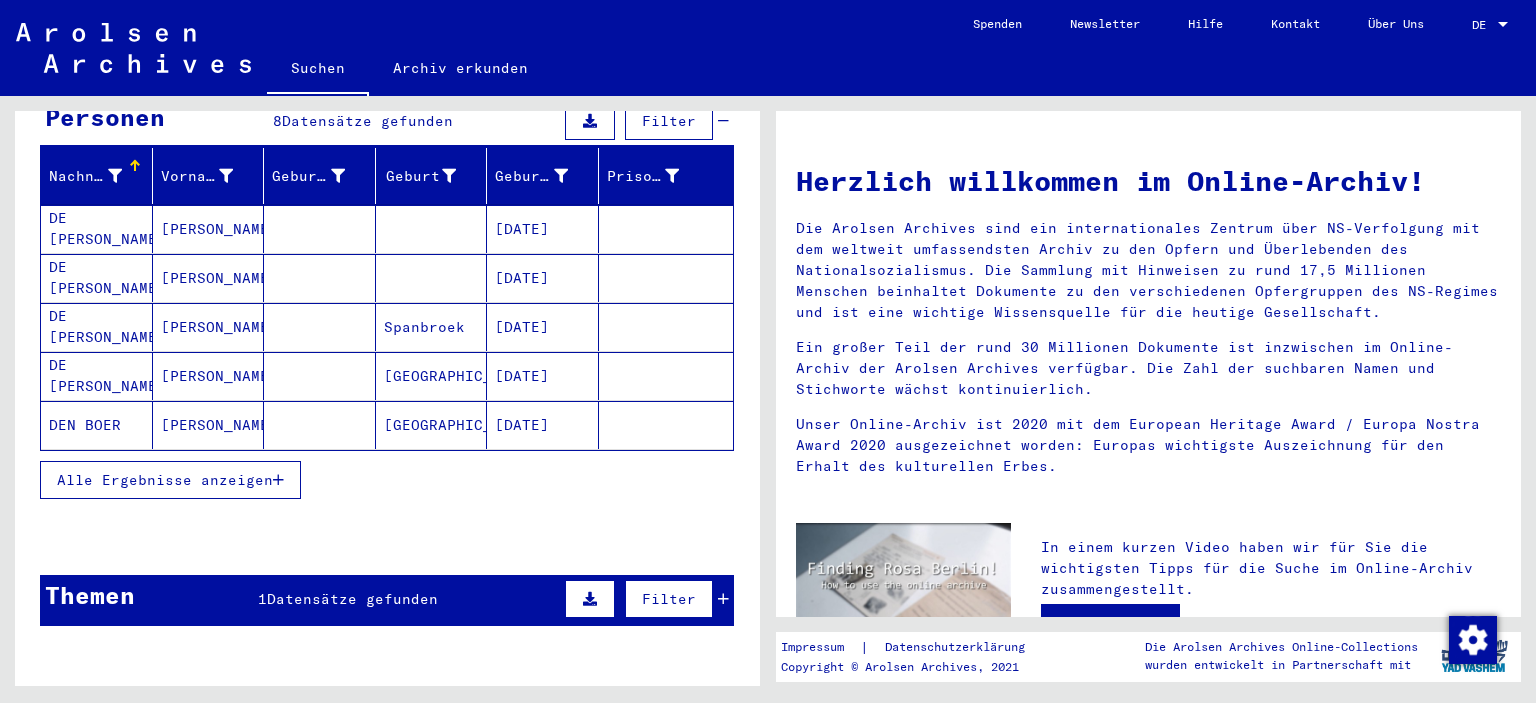 scroll, scrollTop: 0, scrollLeft: 0, axis: both 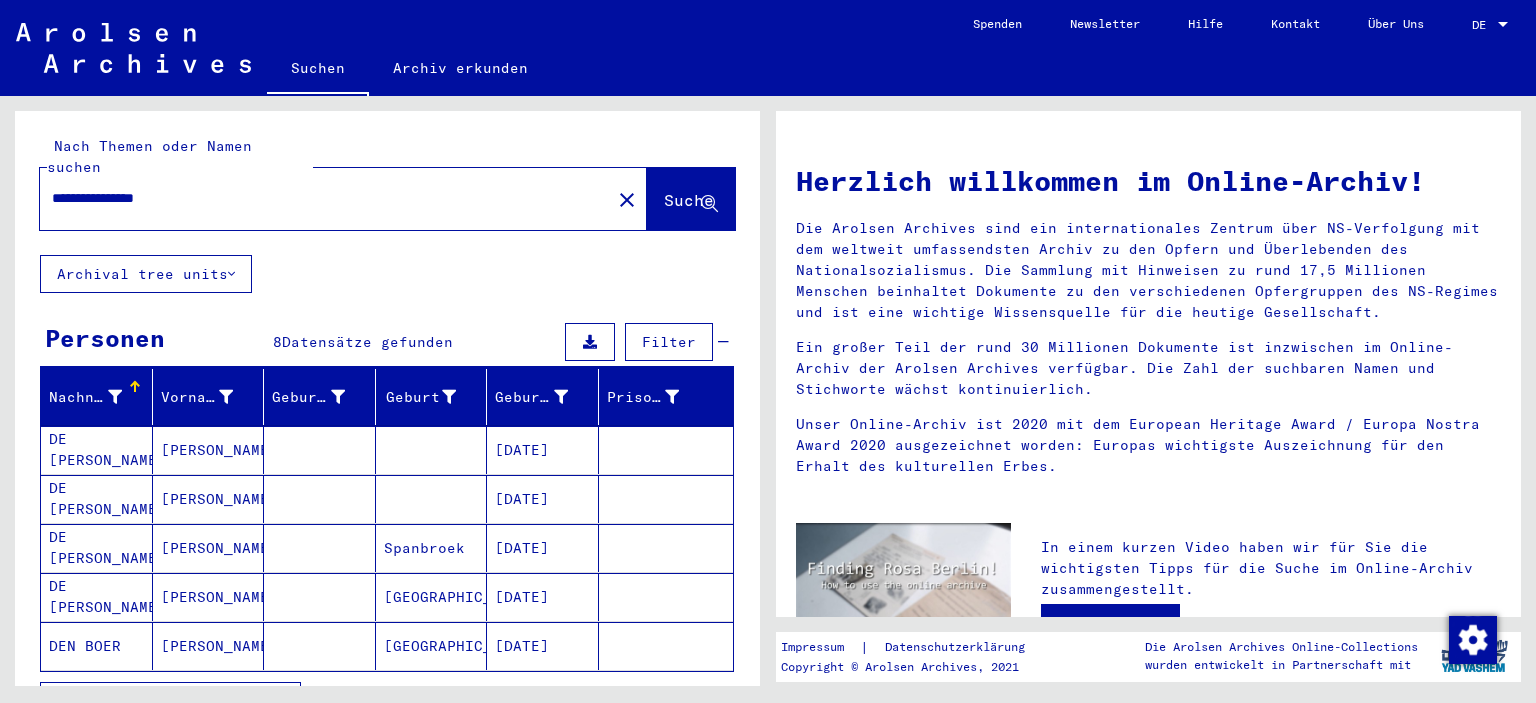 drag, startPoint x: 235, startPoint y: 182, endPoint x: 0, endPoint y: 174, distance: 235.13612 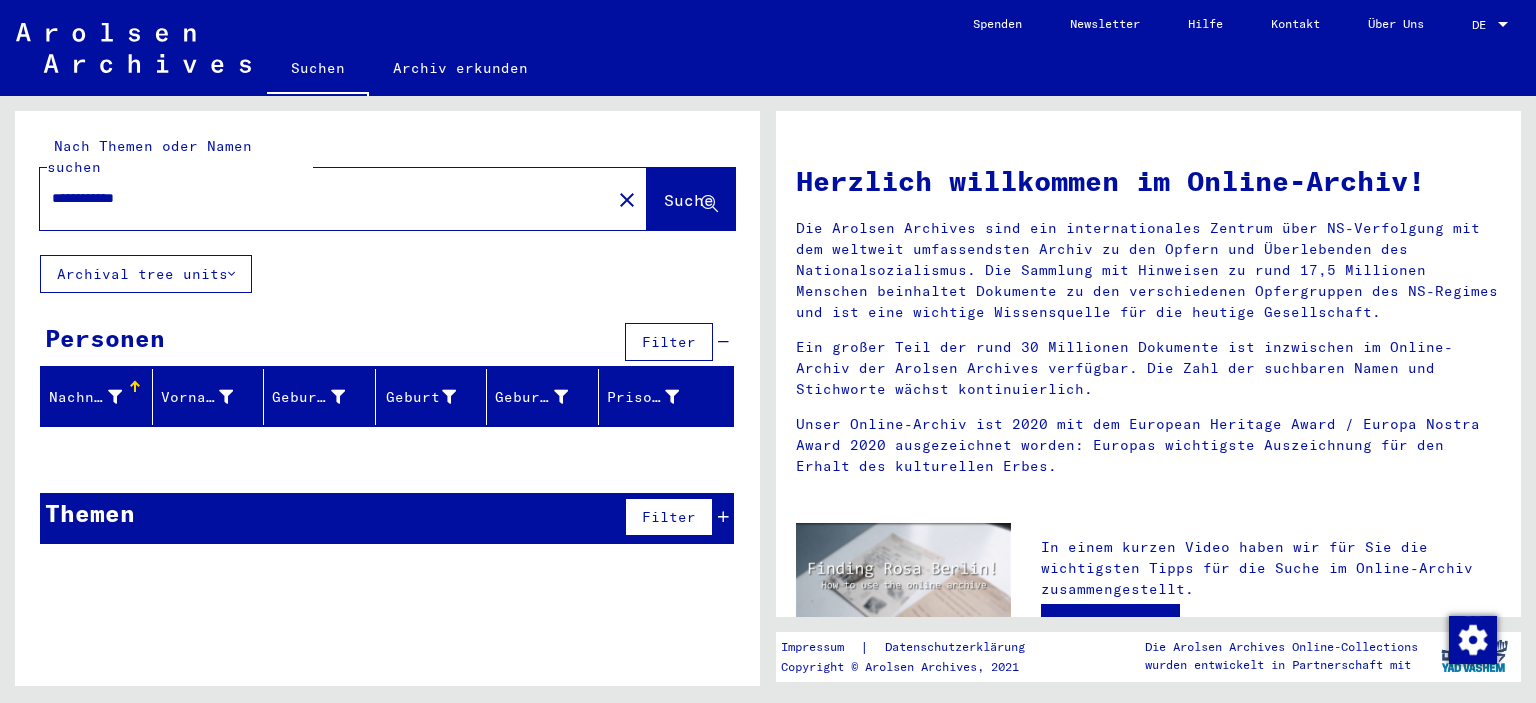 drag, startPoint x: 234, startPoint y: 181, endPoint x: 10, endPoint y: 170, distance: 224.26993 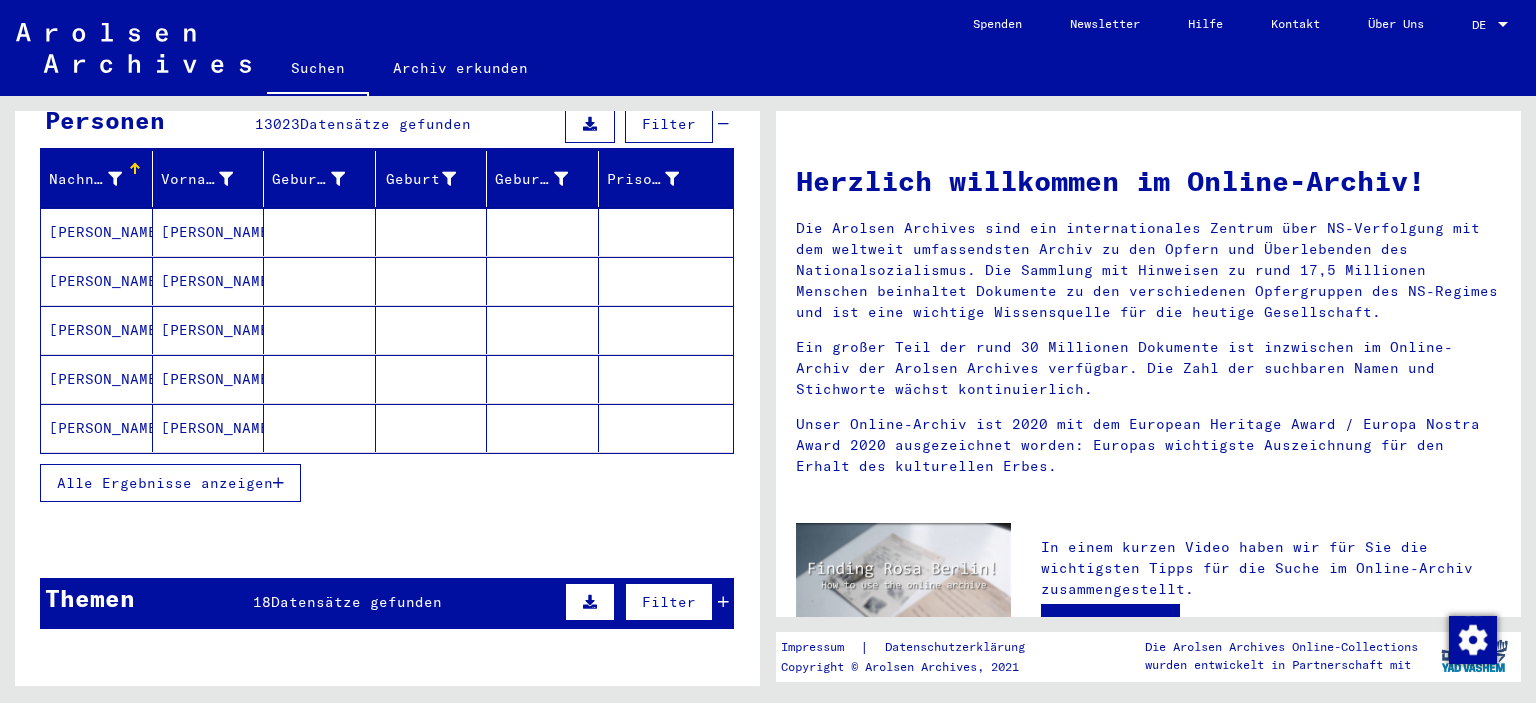 scroll, scrollTop: 221, scrollLeft: 0, axis: vertical 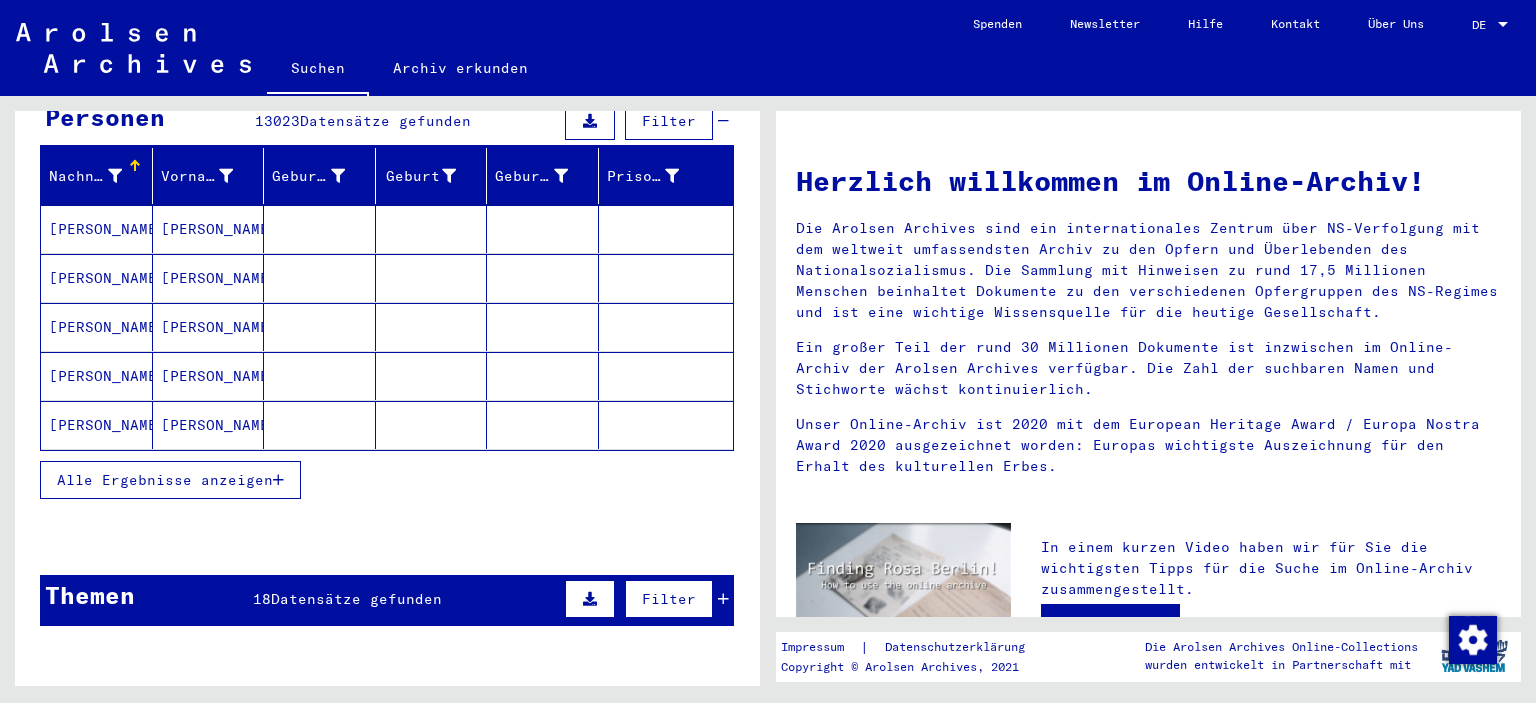 click on "Alle Ergebnisse anzeigen" at bounding box center (165, 480) 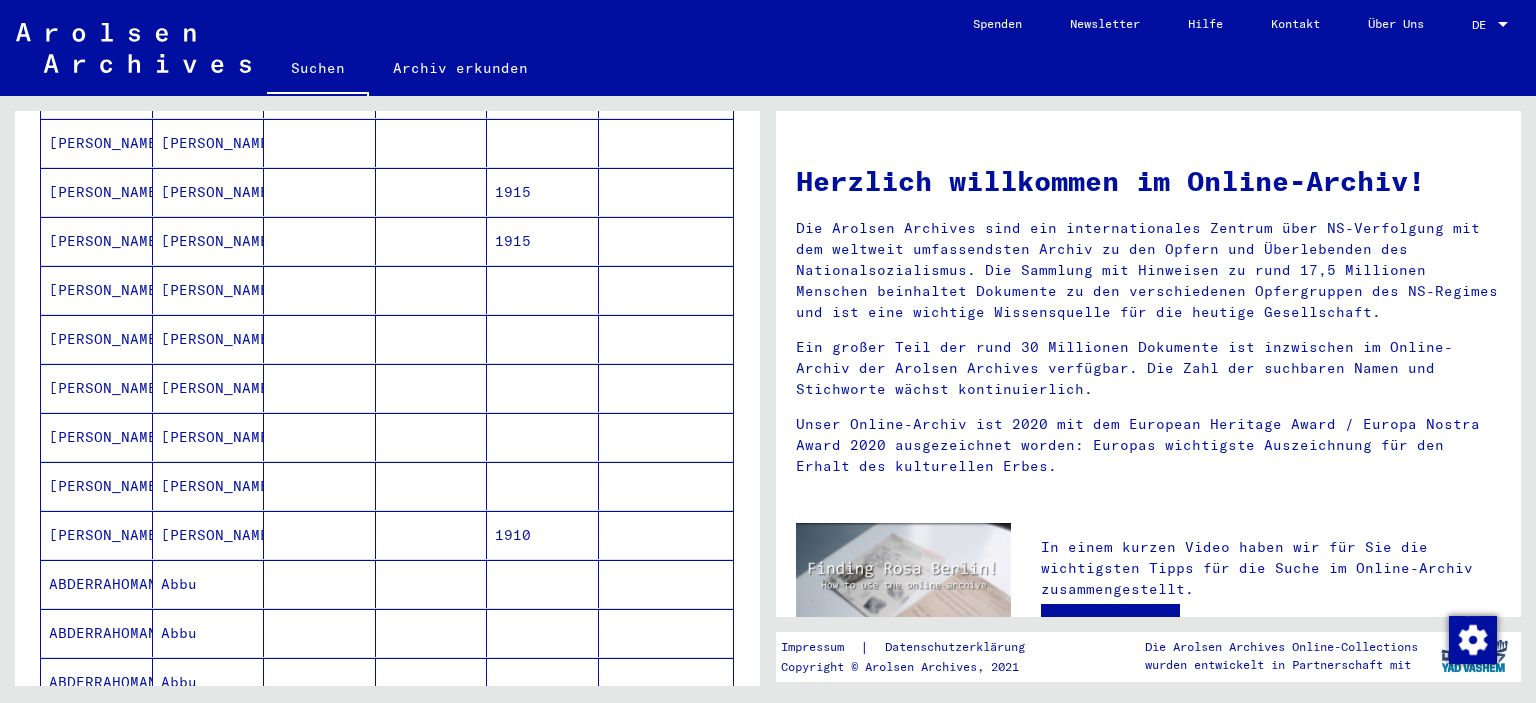 scroll, scrollTop: 0, scrollLeft: 0, axis: both 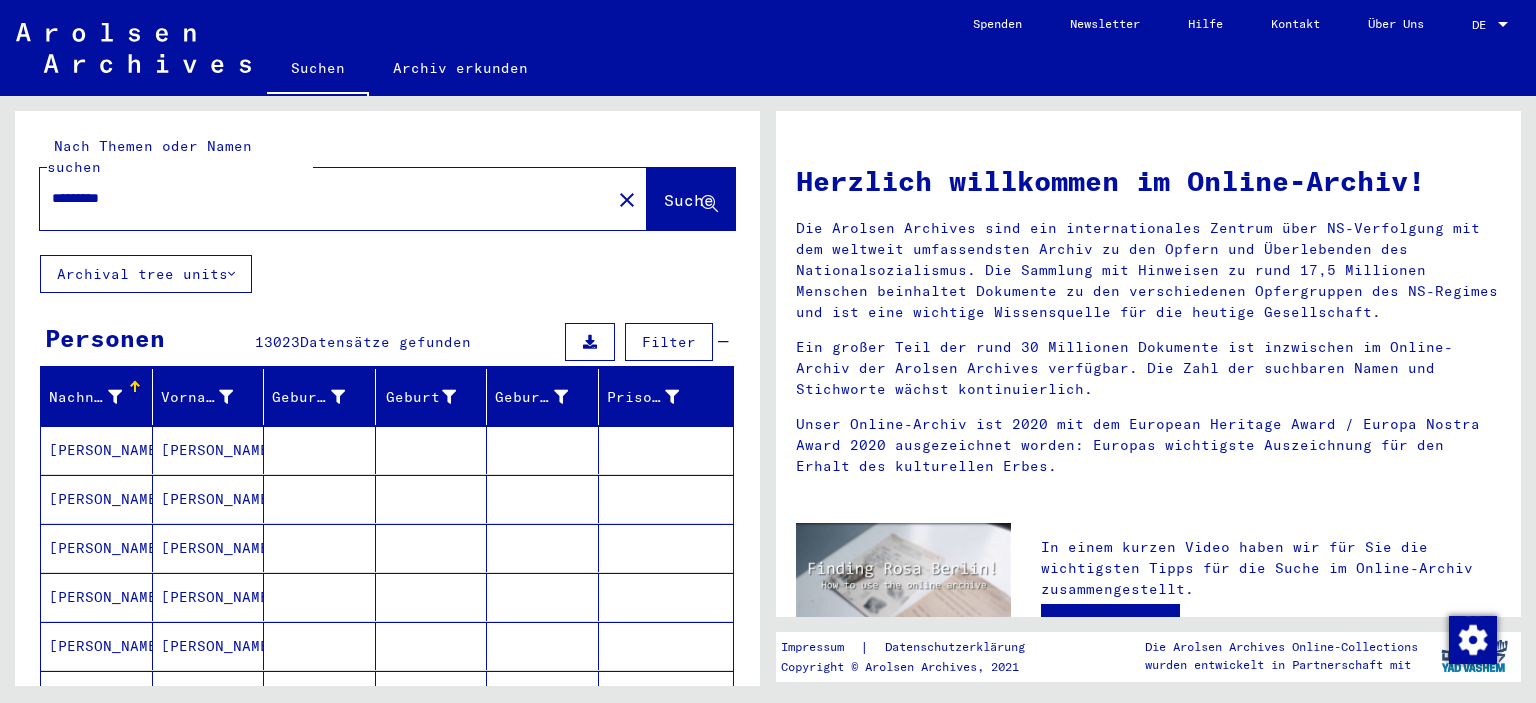 click on "*********" at bounding box center [319, 198] 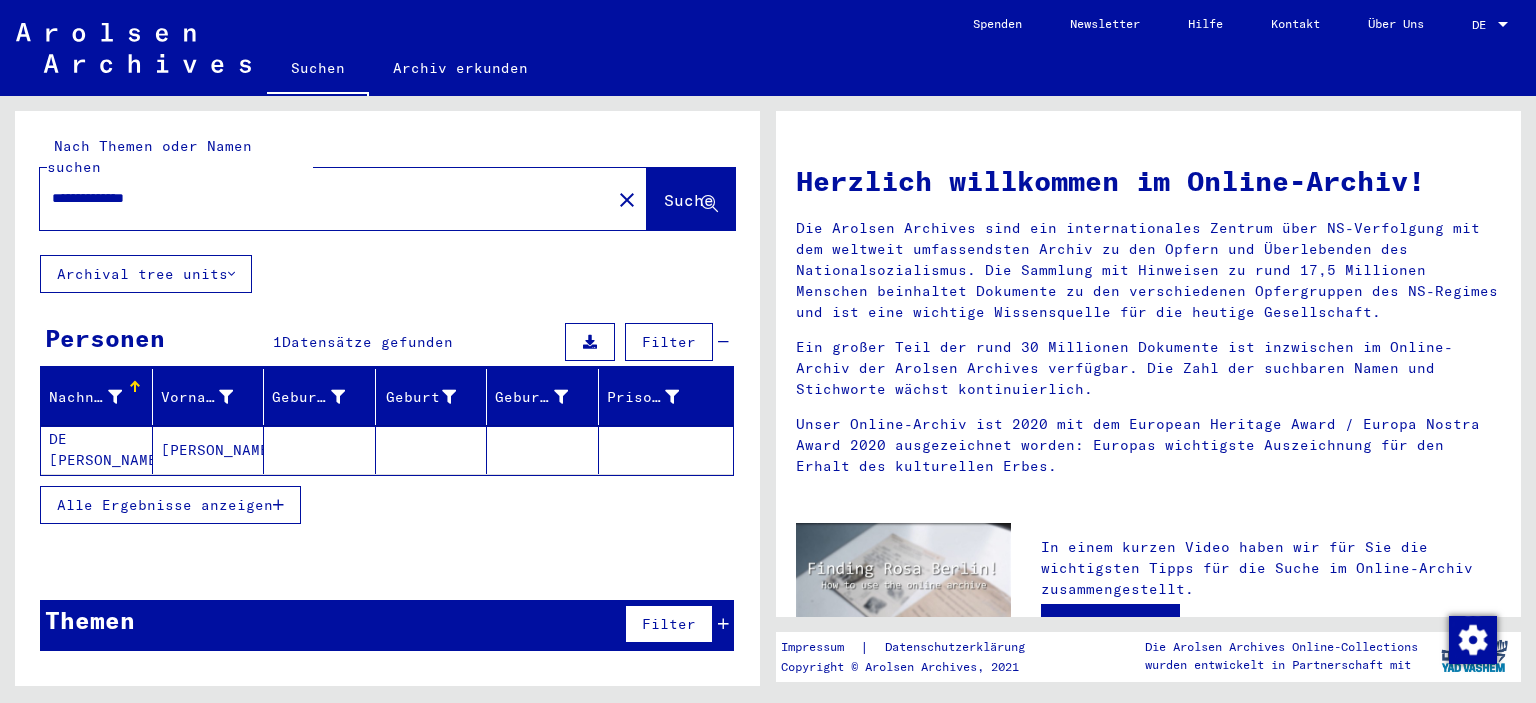 click on "DE [PERSON_NAME]" 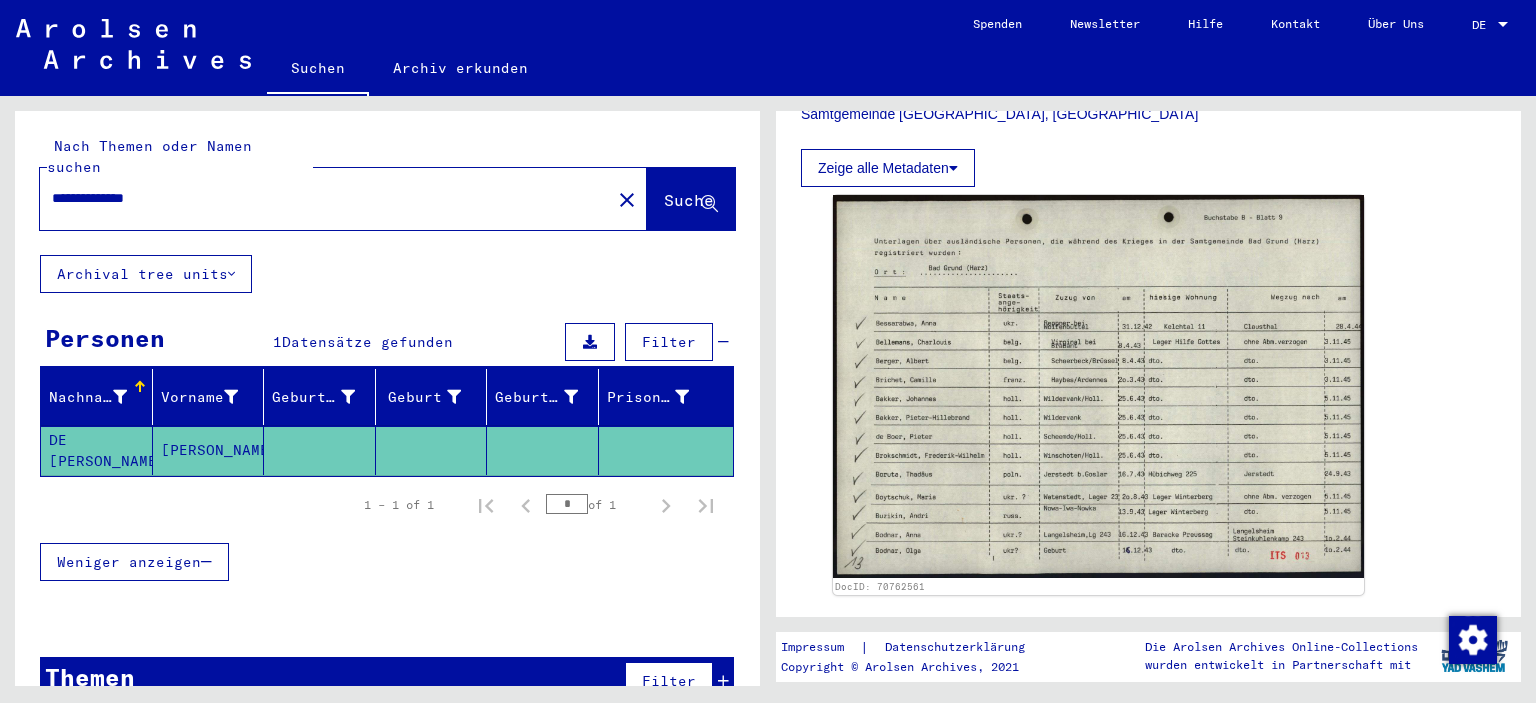 scroll, scrollTop: 662, scrollLeft: 0, axis: vertical 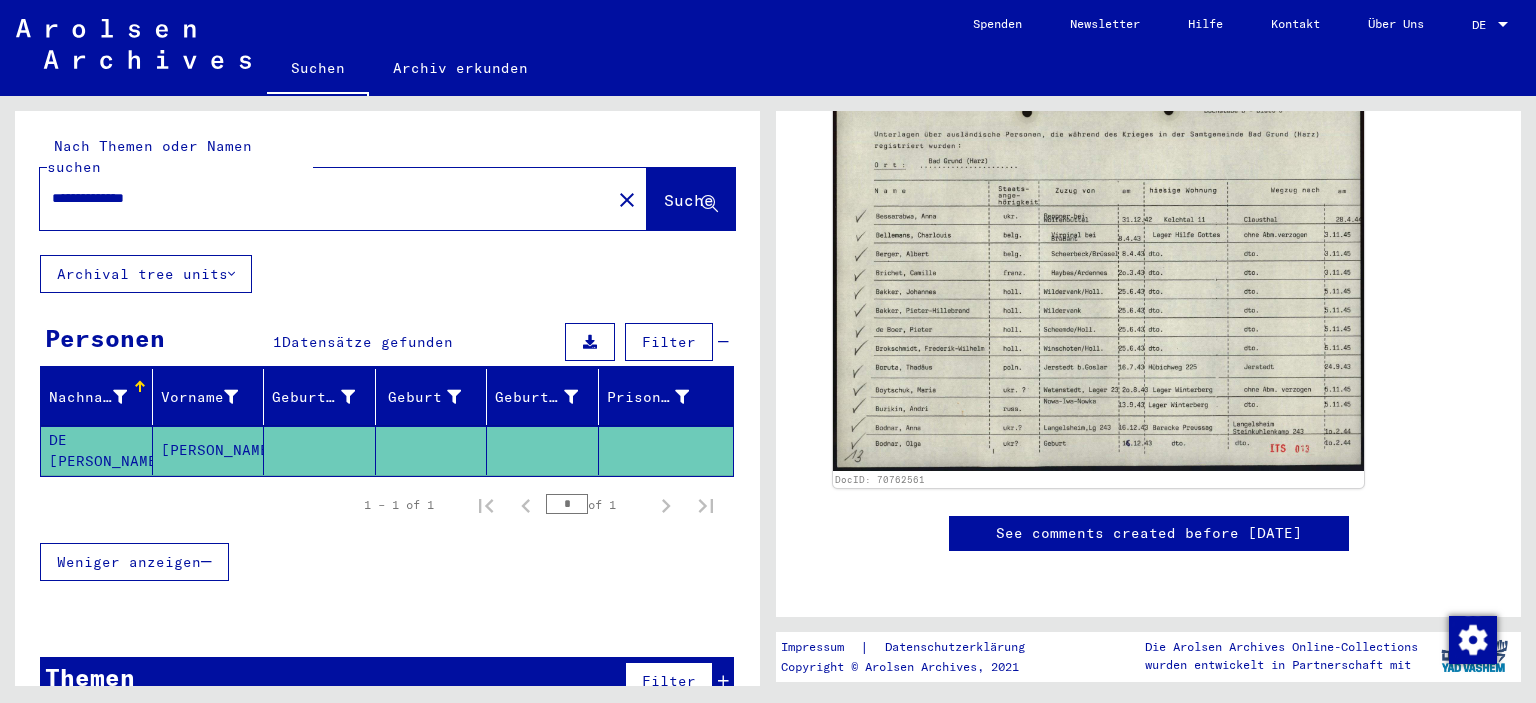 drag, startPoint x: 240, startPoint y: 189, endPoint x: 0, endPoint y: 182, distance: 240.10207 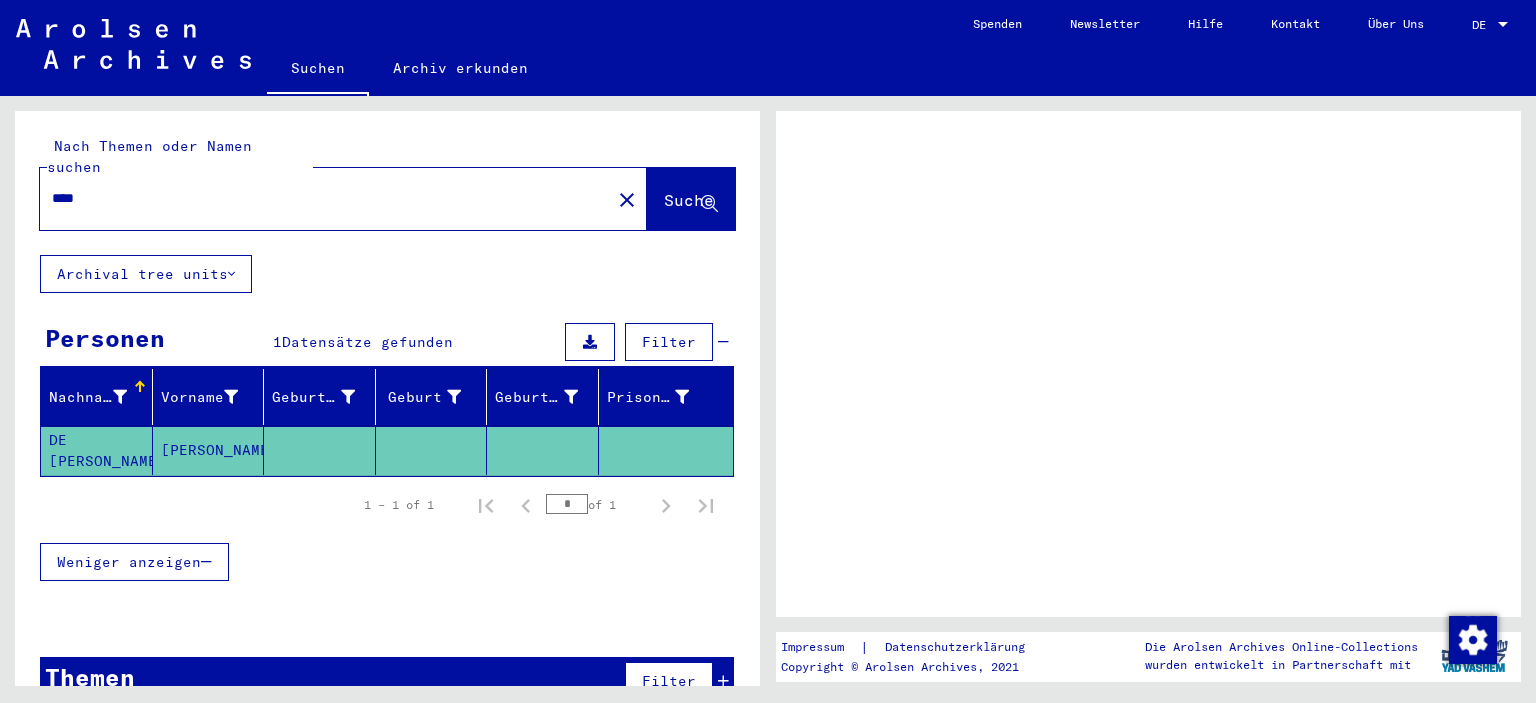 scroll, scrollTop: 0, scrollLeft: 0, axis: both 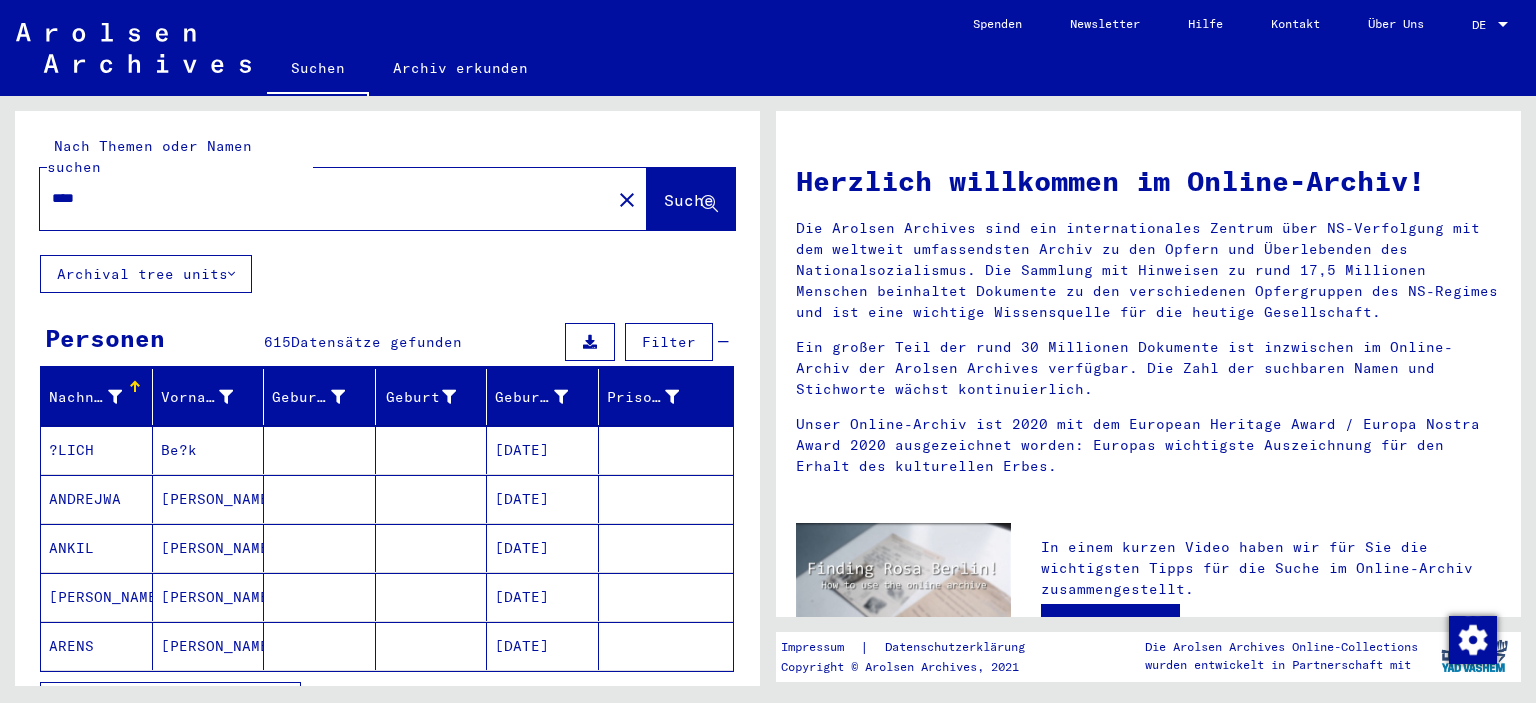 click on "Nach Themen oder Namen suchen **** close  Suche     Archival tree units  Personen 615  Datensätze gefunden  Filter   Nachname   Vorname   Geburtsname   Geburt‏   Geburtsdatum   Prisoner #   ?LICH   Be?k         [DATE]      [PERSON_NAME]         [DATE]      [PERSON_NAME]         [DATE]      [PERSON_NAME]         [DATE]      [PERSON_NAME]         [DATE]     Alle Ergebnisse anzeigen  Signature Nachname Vorname Geburtsname Geburt‏ Geburtsdatum Prisoner # Vater (Adoptivvater) Mutter (Adoptivmutter) Religion Nationalität Beruf Haftstätte Sterbedatum Letzter Wohnort Letzter Wohnort (Land) Haftstätte [PERSON_NAME] (Provinz) [PERSON_NAME] (Ort) Letzter Wohnort (Stadtteil) Letzter Wohnort (Straße) Letzter Wohnort (Hausnummer) [TECHNICAL_ID] - Namen in der "phonetischen" Sortierung ab E ?LICH Be?k [DATE] [TECHNICAL_ID] - Informationen über Gräber von Ausländern im Kreis Giessen [PERSON_NAME] [DATE] [TECHNICAL_ID] - Informationen über Gräber von Ausländern im [GEOGRAPHIC_DATA] [PERSON_NAME]" 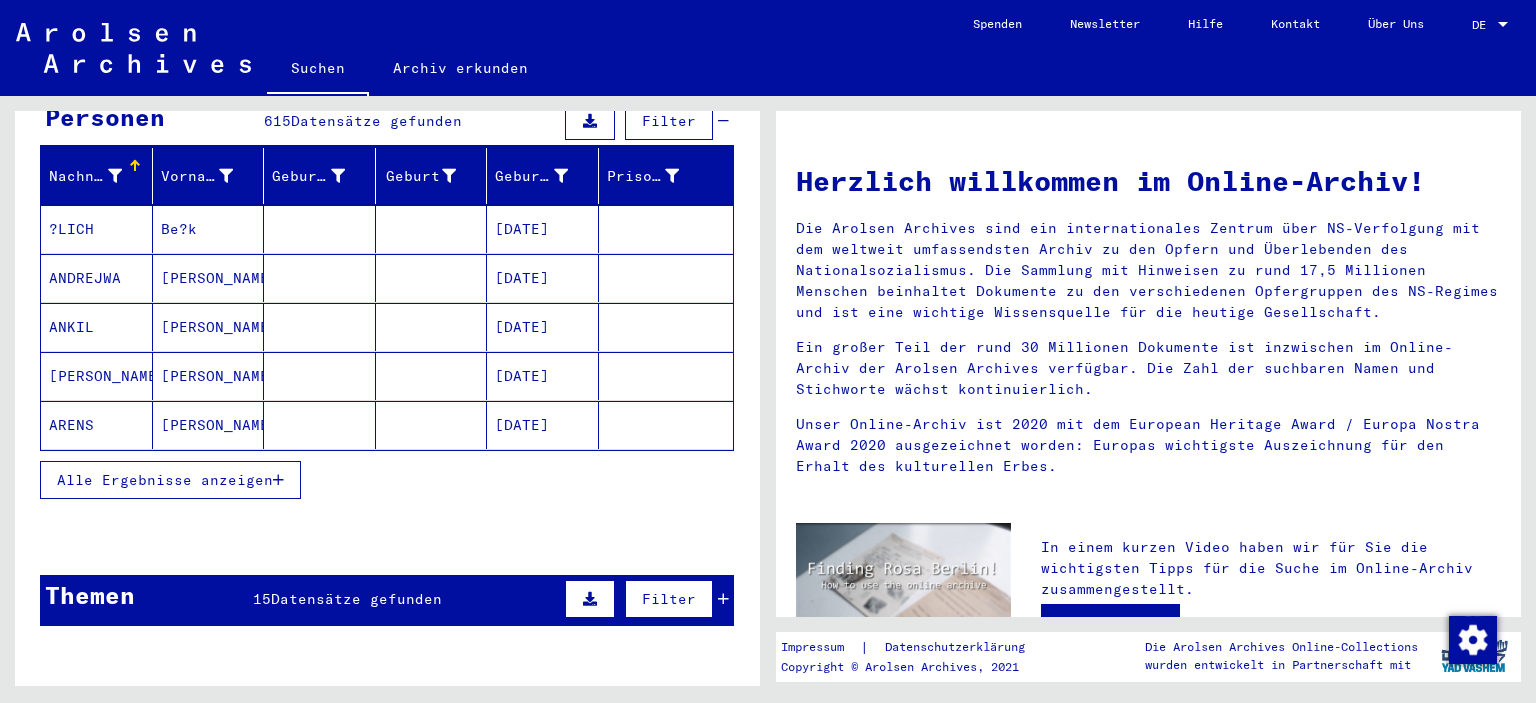scroll, scrollTop: 0, scrollLeft: 0, axis: both 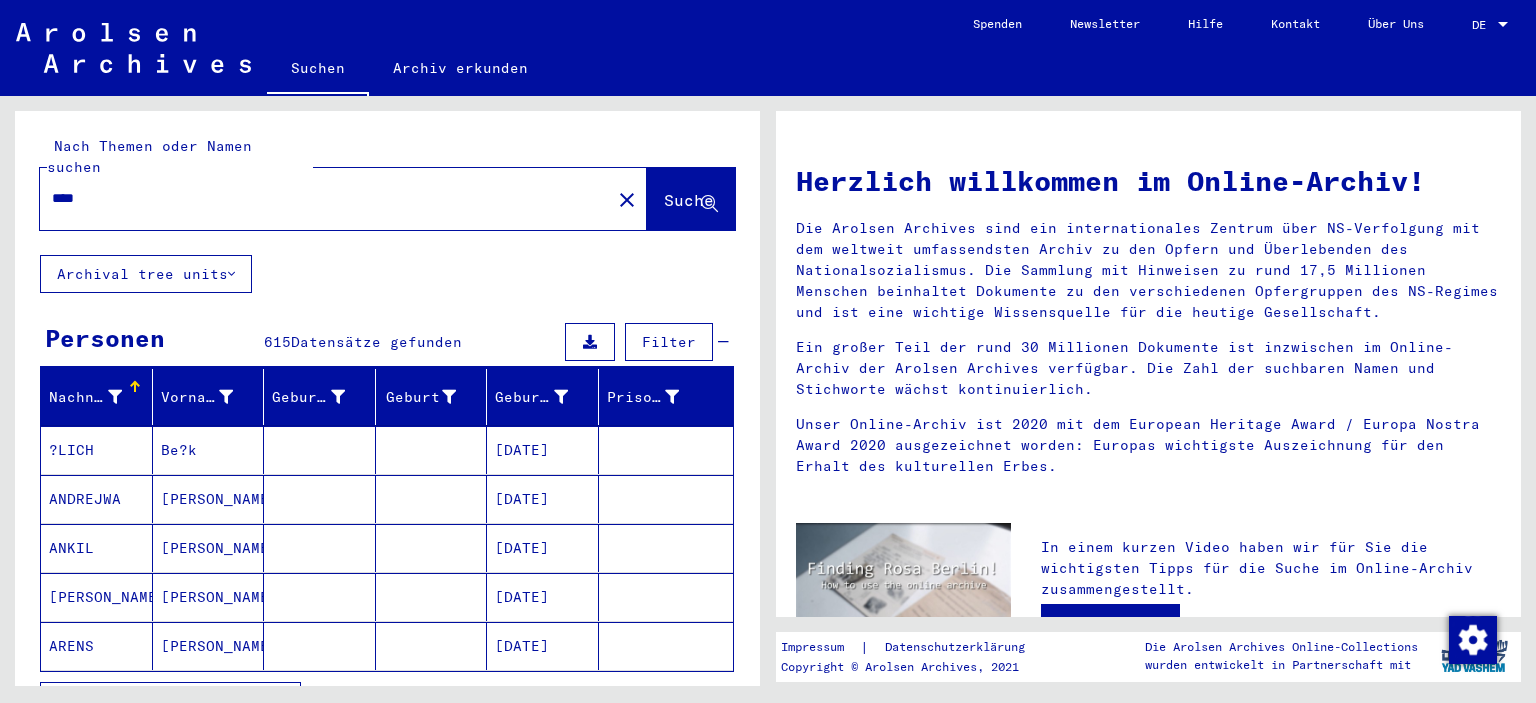 click on "****" at bounding box center [319, 198] 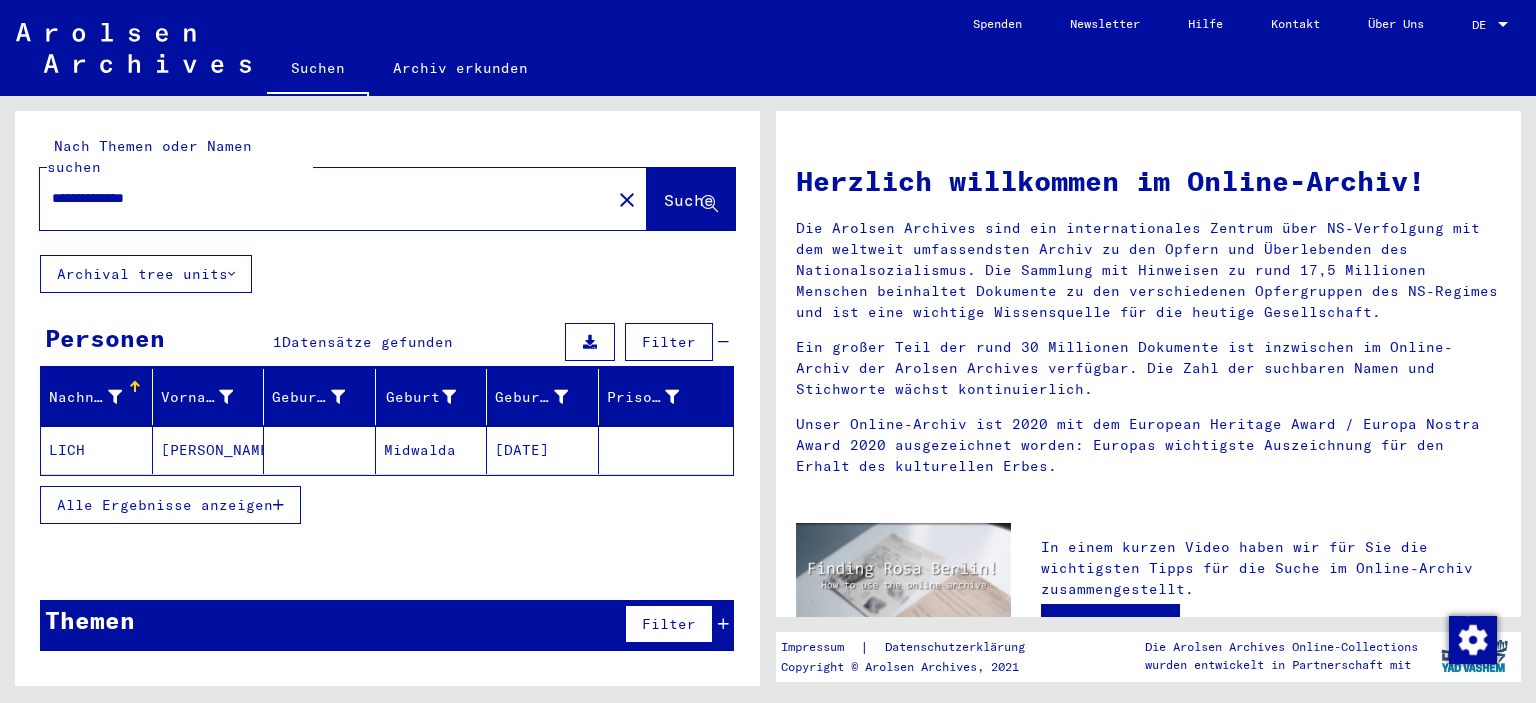 click on "[PERSON_NAME]" 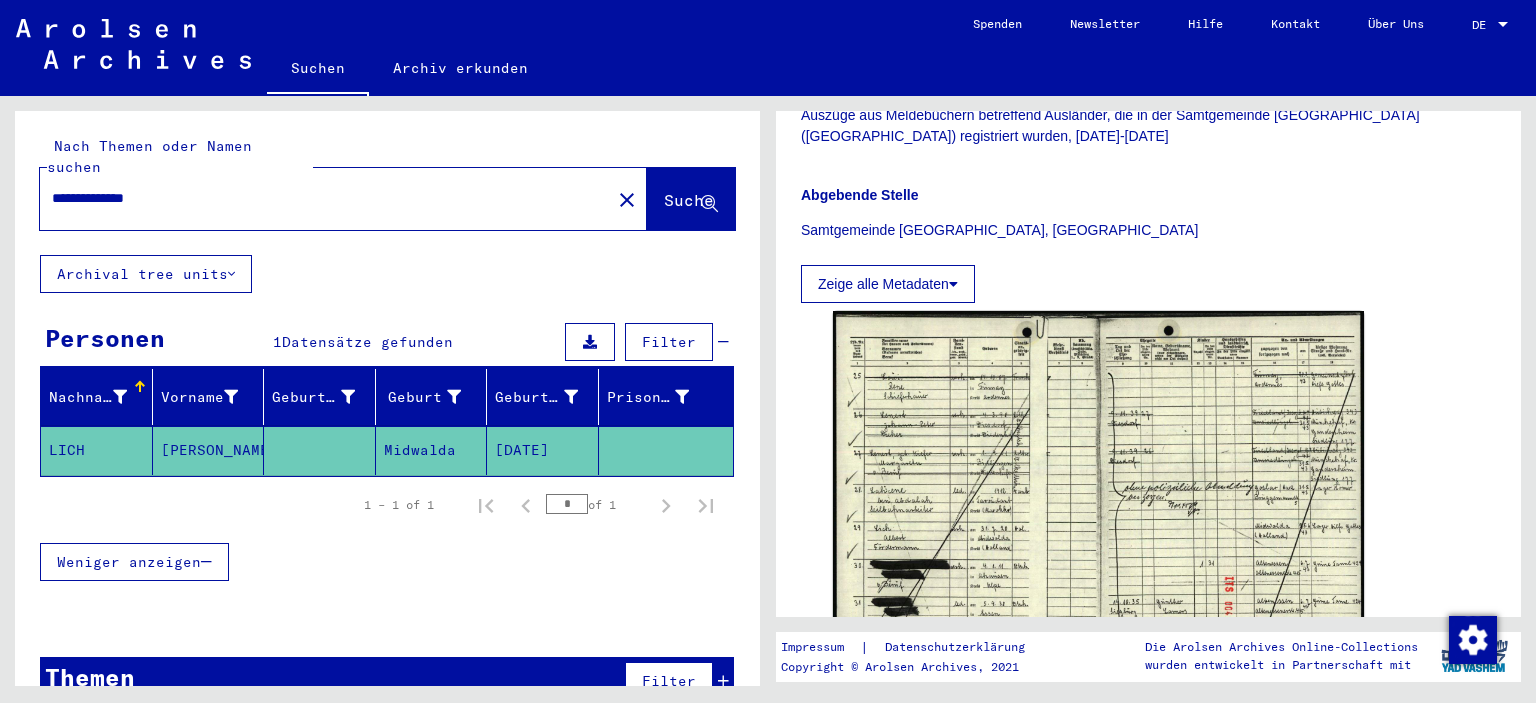 scroll, scrollTop: 552, scrollLeft: 0, axis: vertical 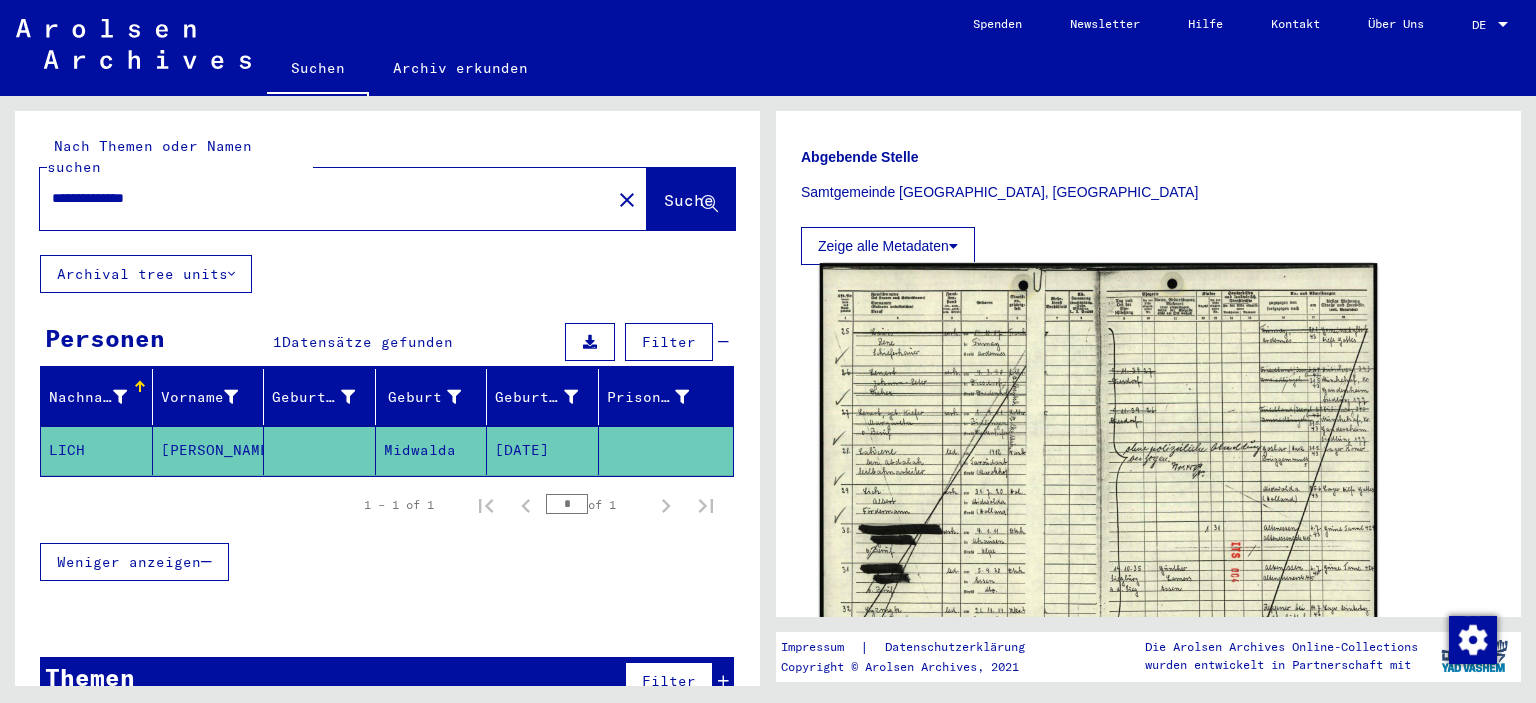 click 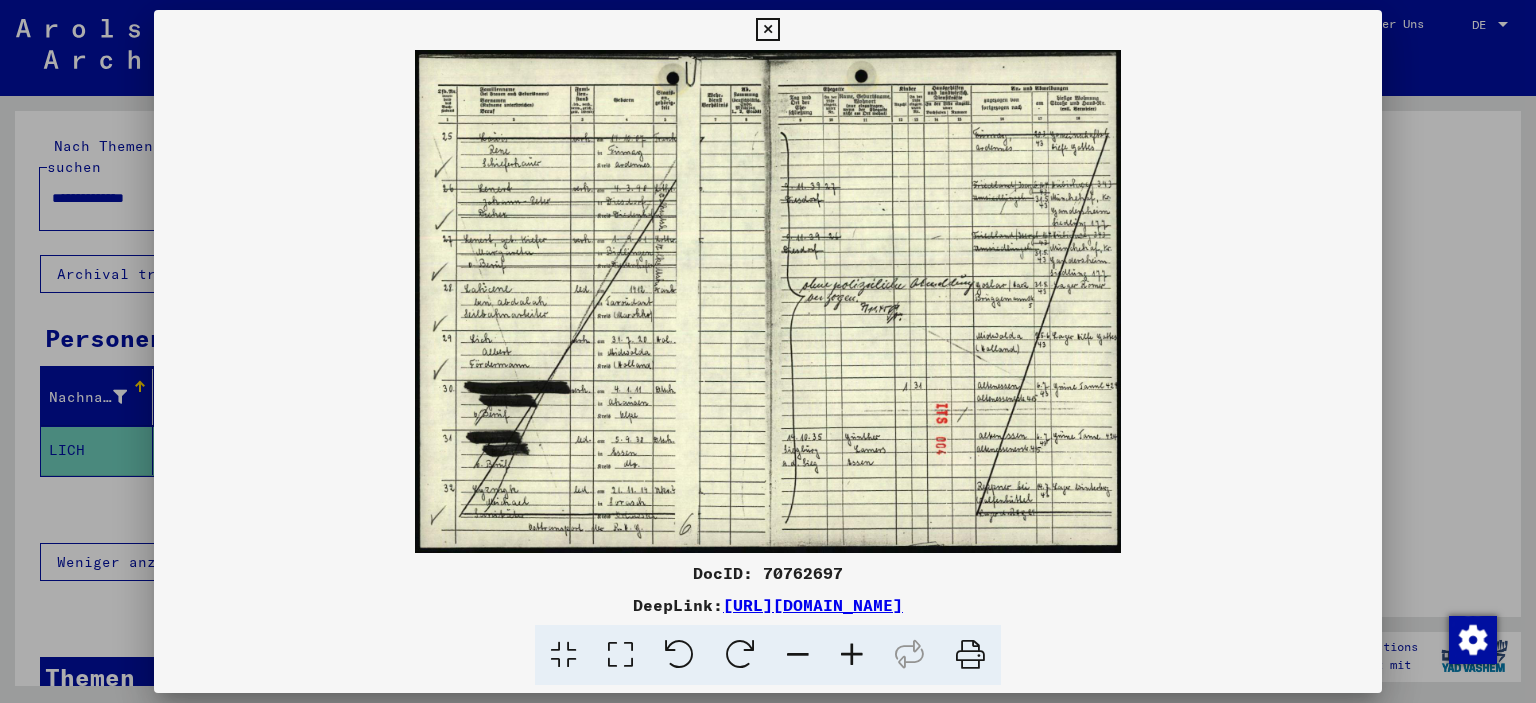 click on "[URL][DOMAIN_NAME]" at bounding box center (813, 605) 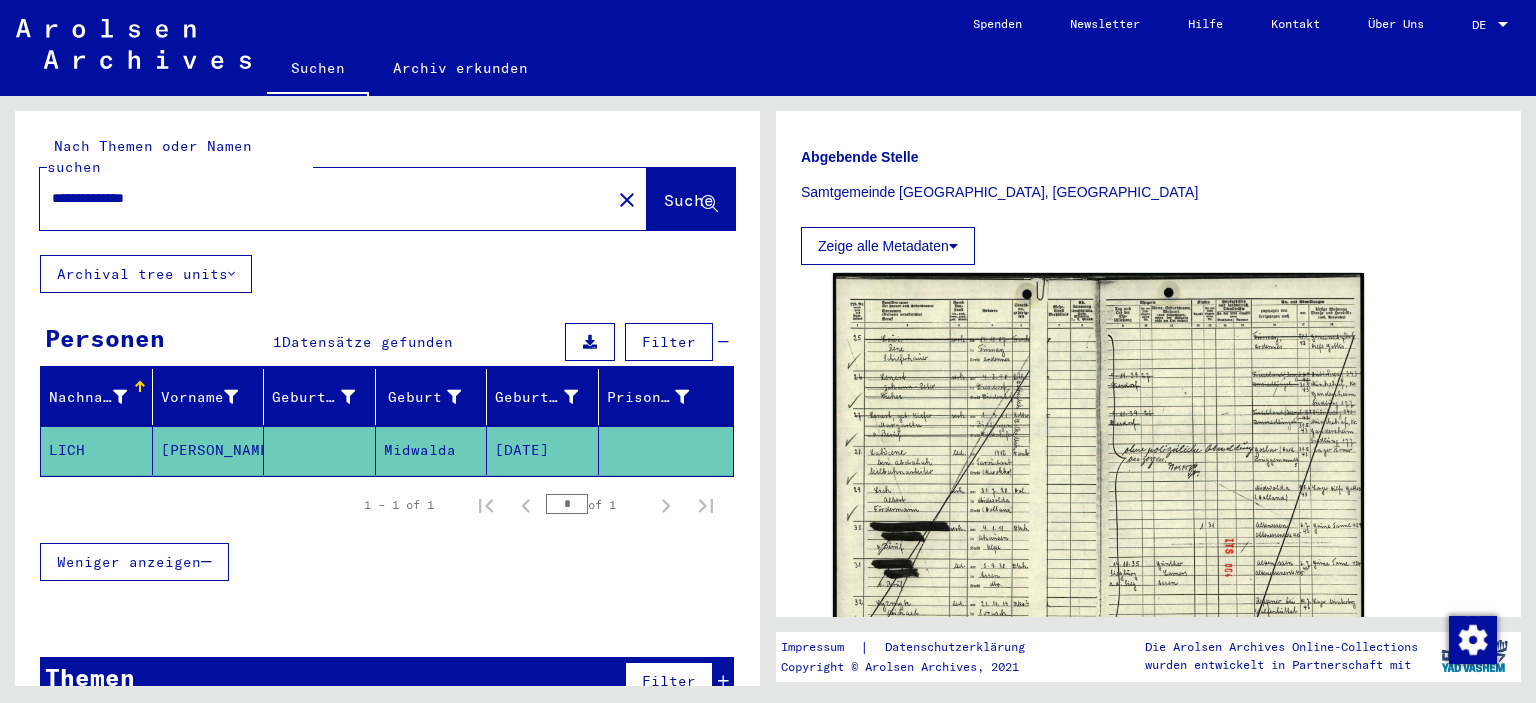 drag, startPoint x: 218, startPoint y: 186, endPoint x: 0, endPoint y: 143, distance: 222.20036 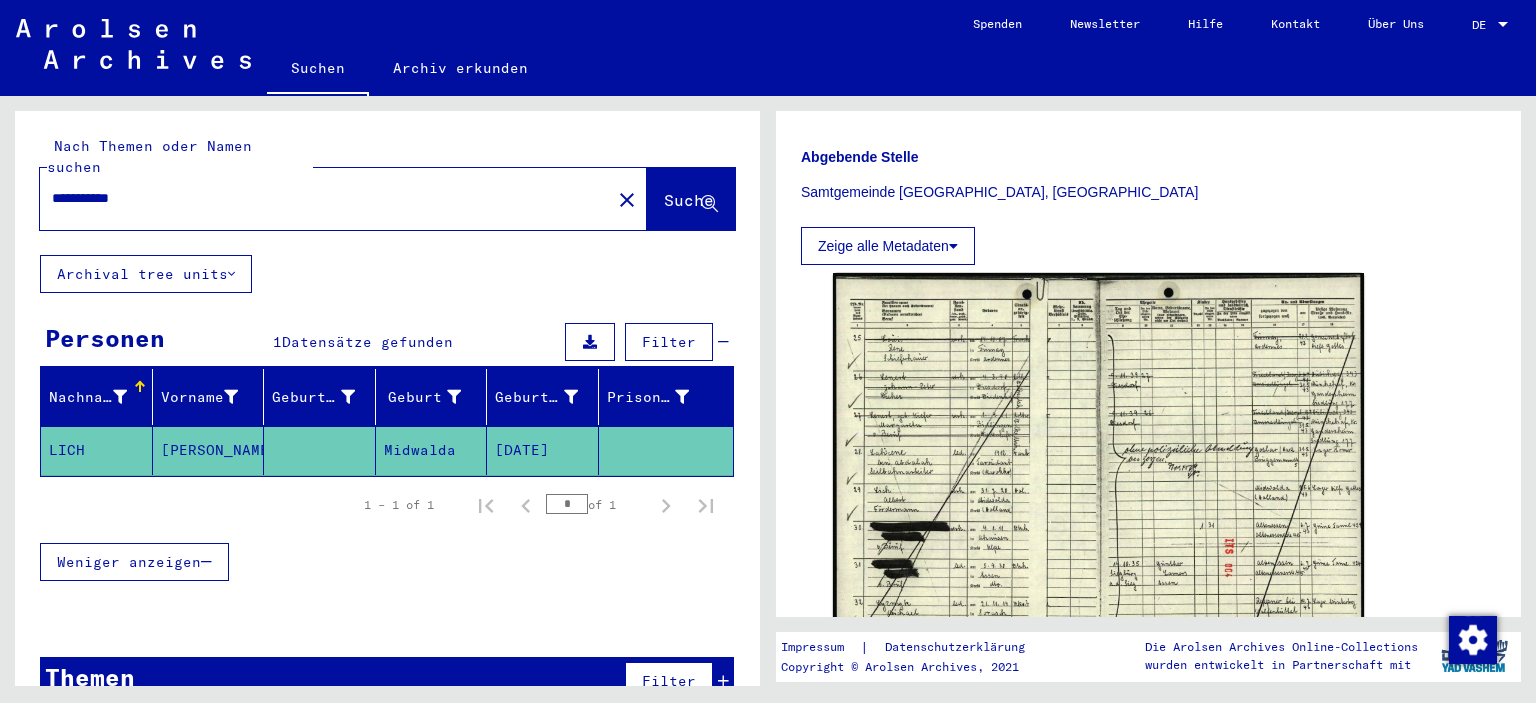 type on "**********" 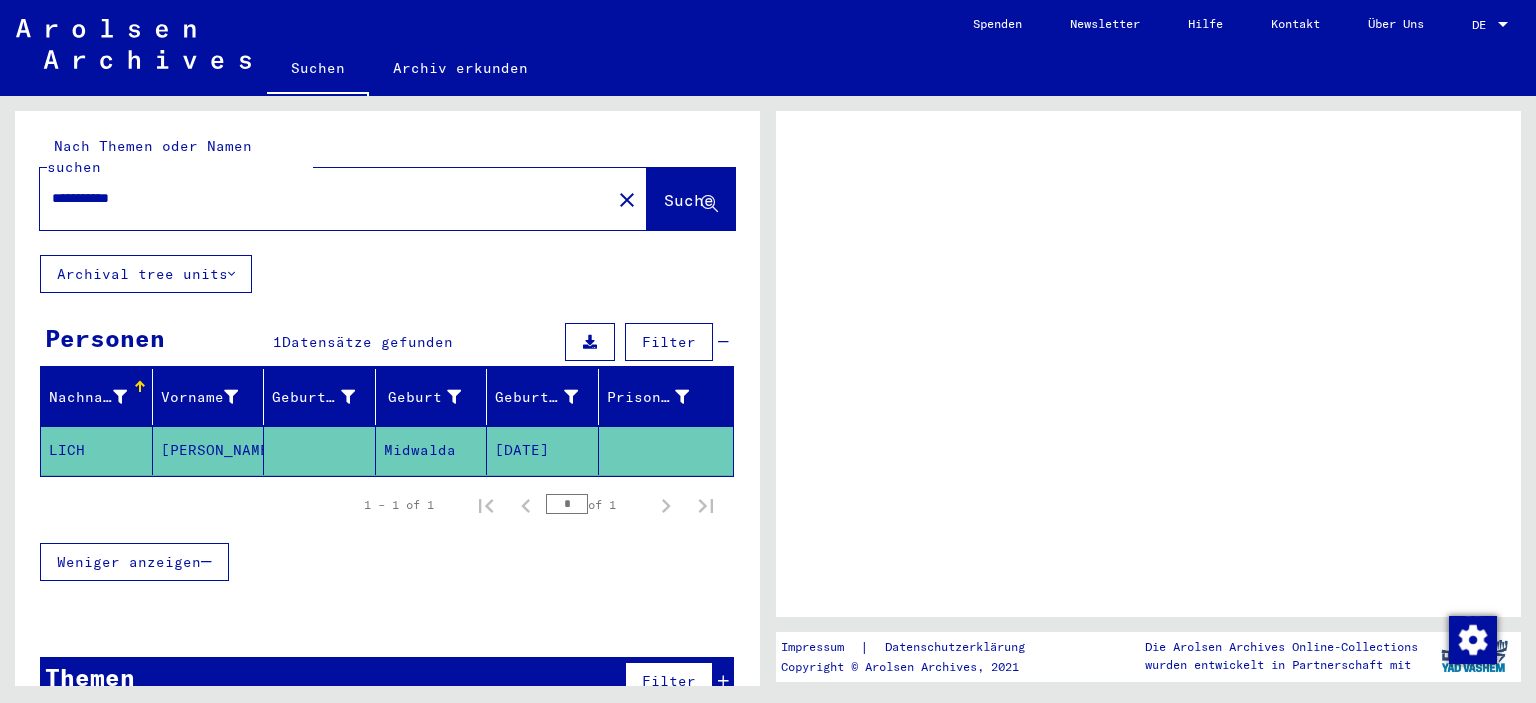 scroll, scrollTop: 0, scrollLeft: 0, axis: both 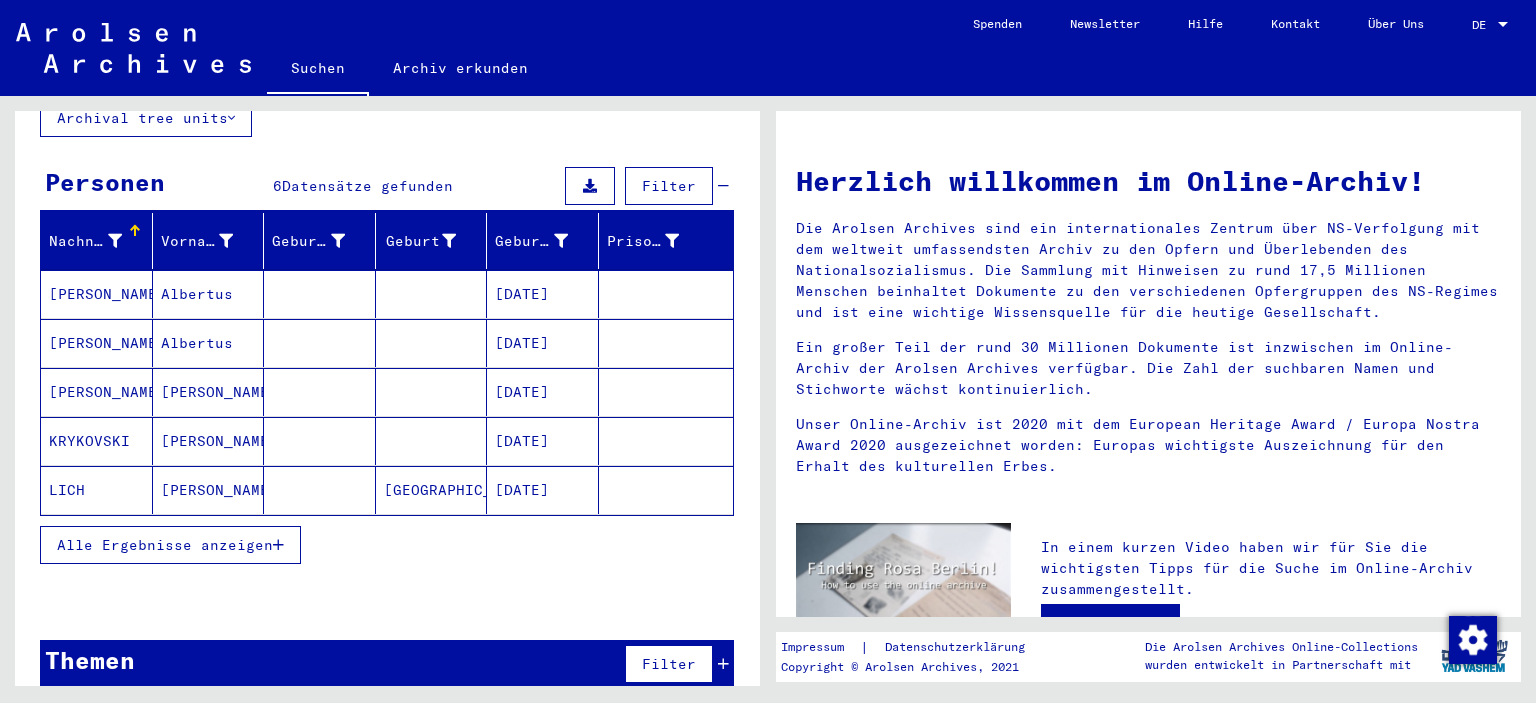 click on "[PERSON_NAME]" 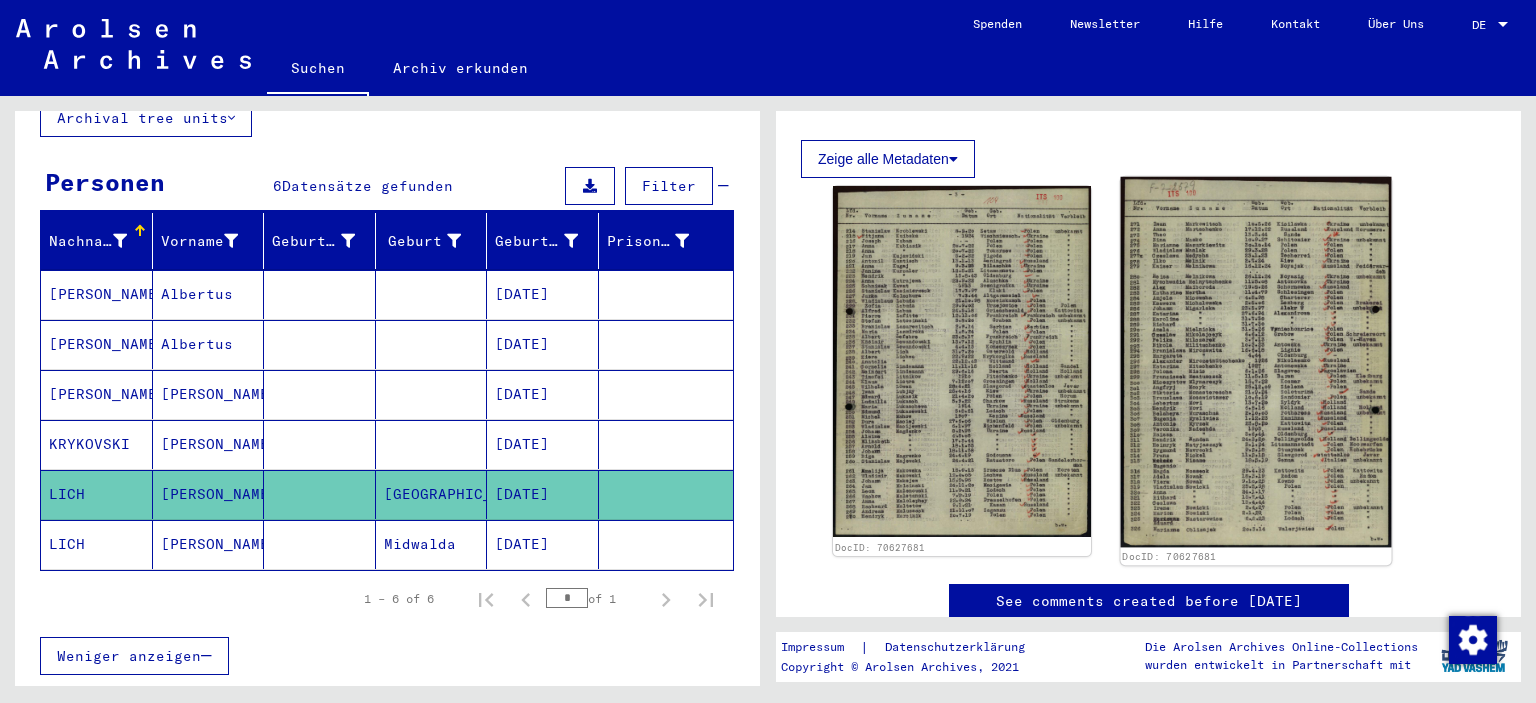 scroll, scrollTop: 221, scrollLeft: 0, axis: vertical 